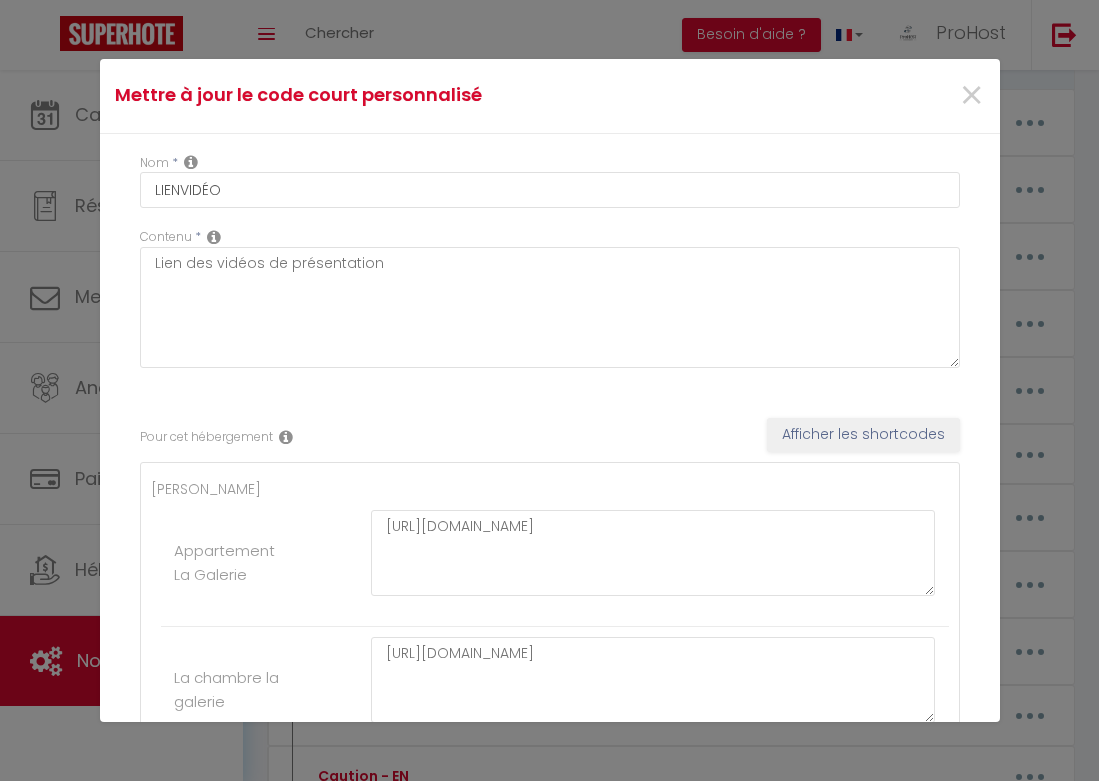 scroll, scrollTop: 0, scrollLeft: 0, axis: both 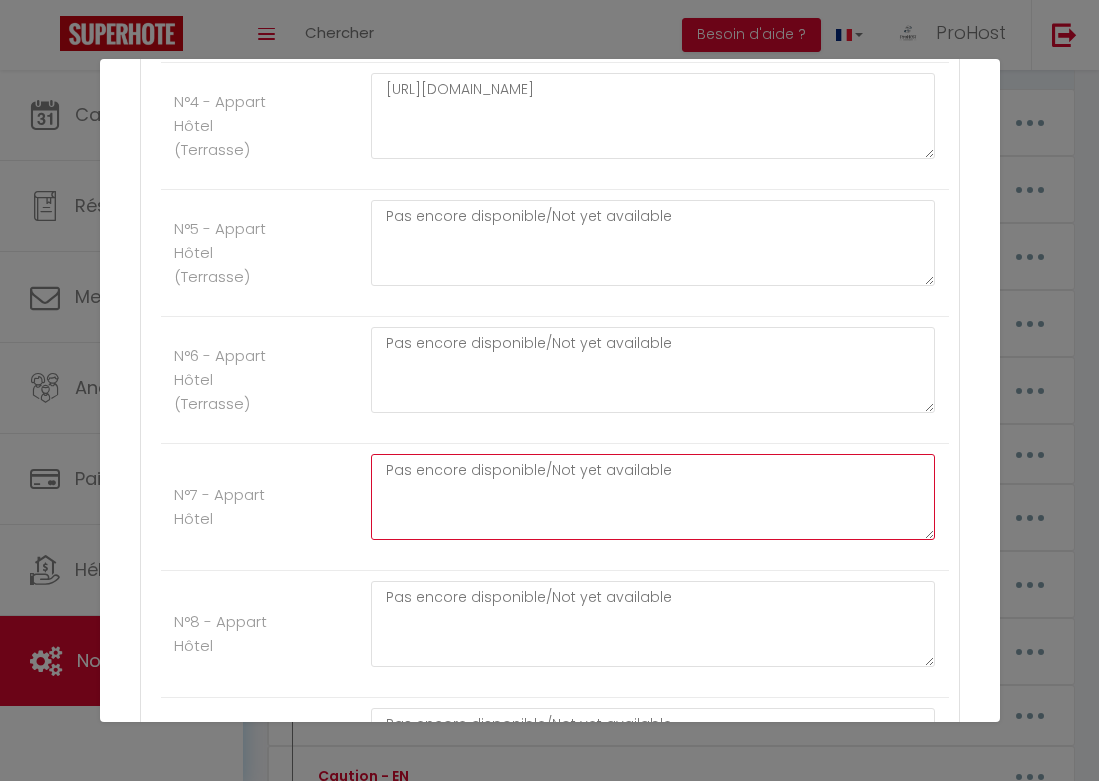 drag, startPoint x: 712, startPoint y: 472, endPoint x: 311, endPoint y: 470, distance: 401.00497 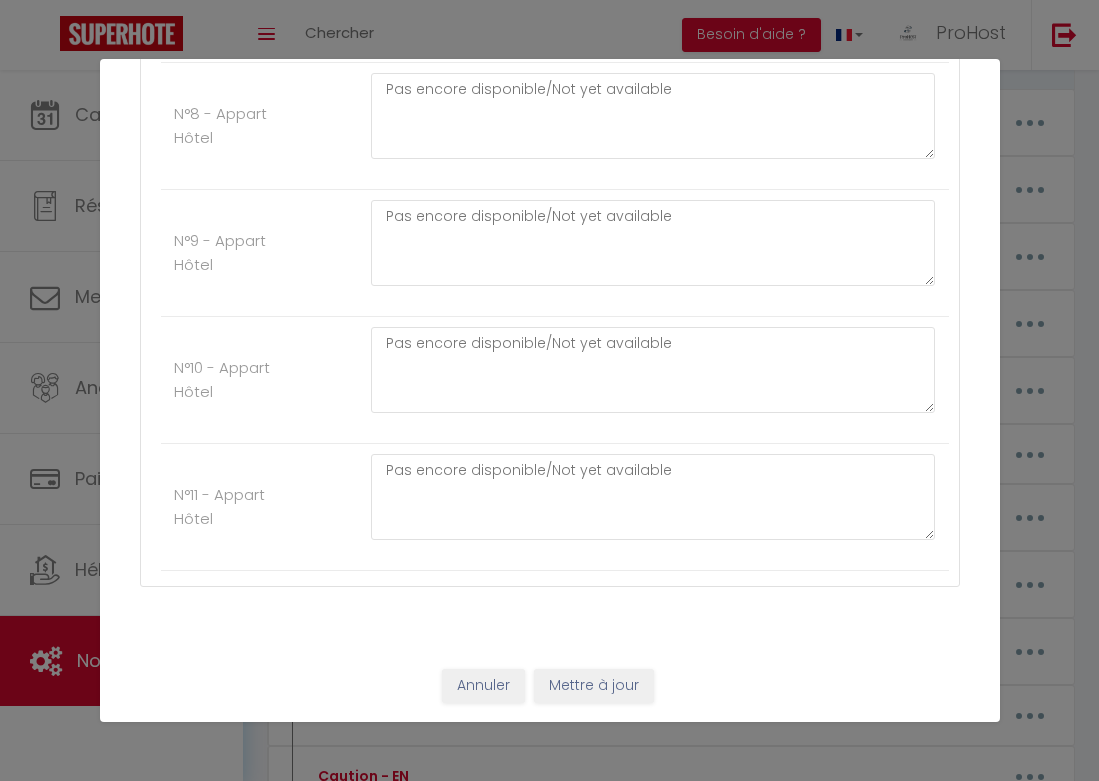 scroll, scrollTop: 3421, scrollLeft: 0, axis: vertical 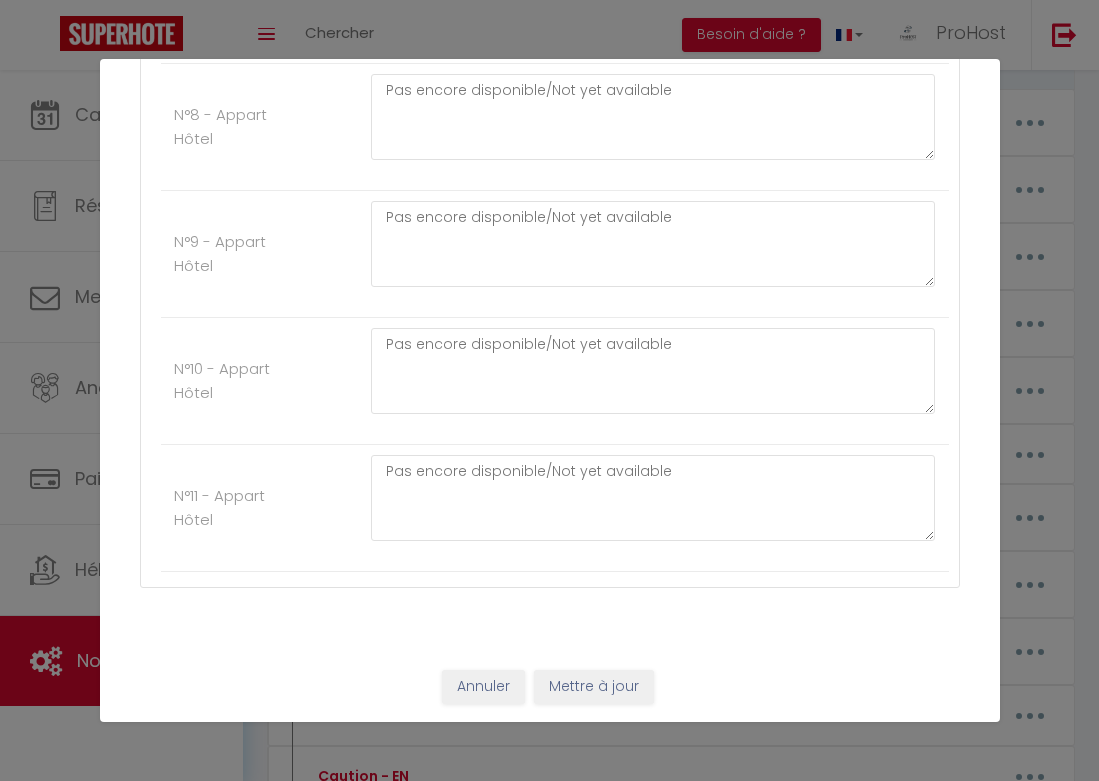 type on "[URL][DOMAIN_NAME]" 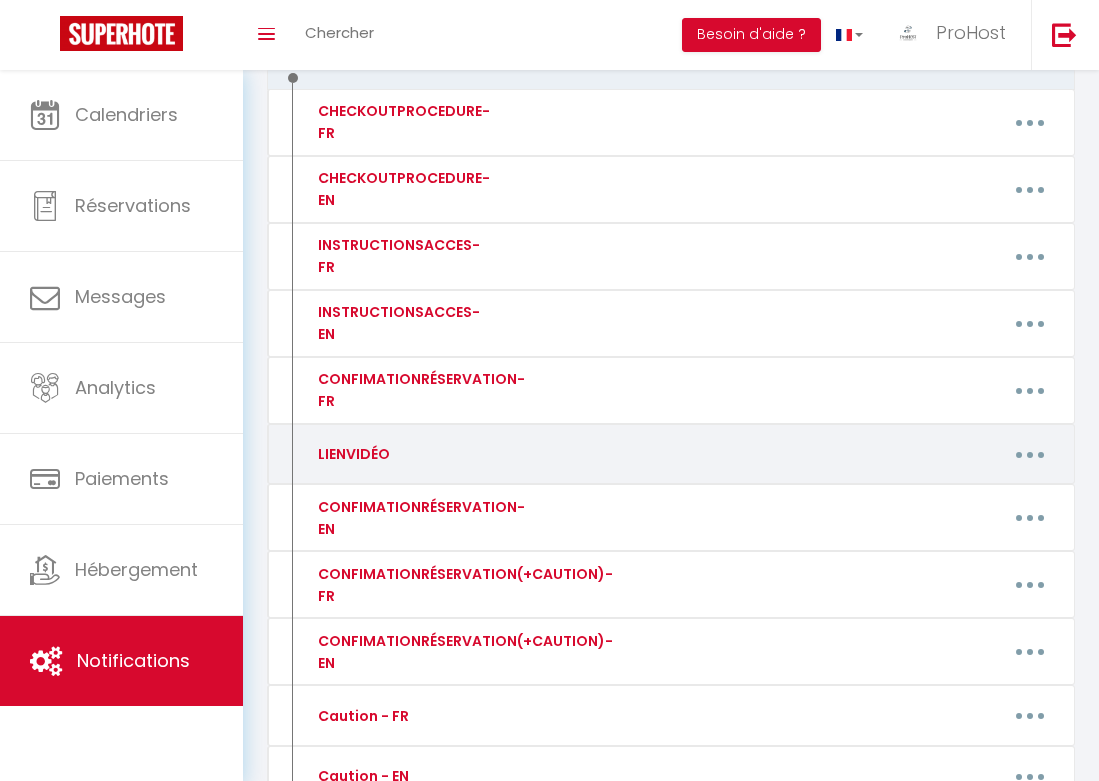 click at bounding box center [1030, 454] 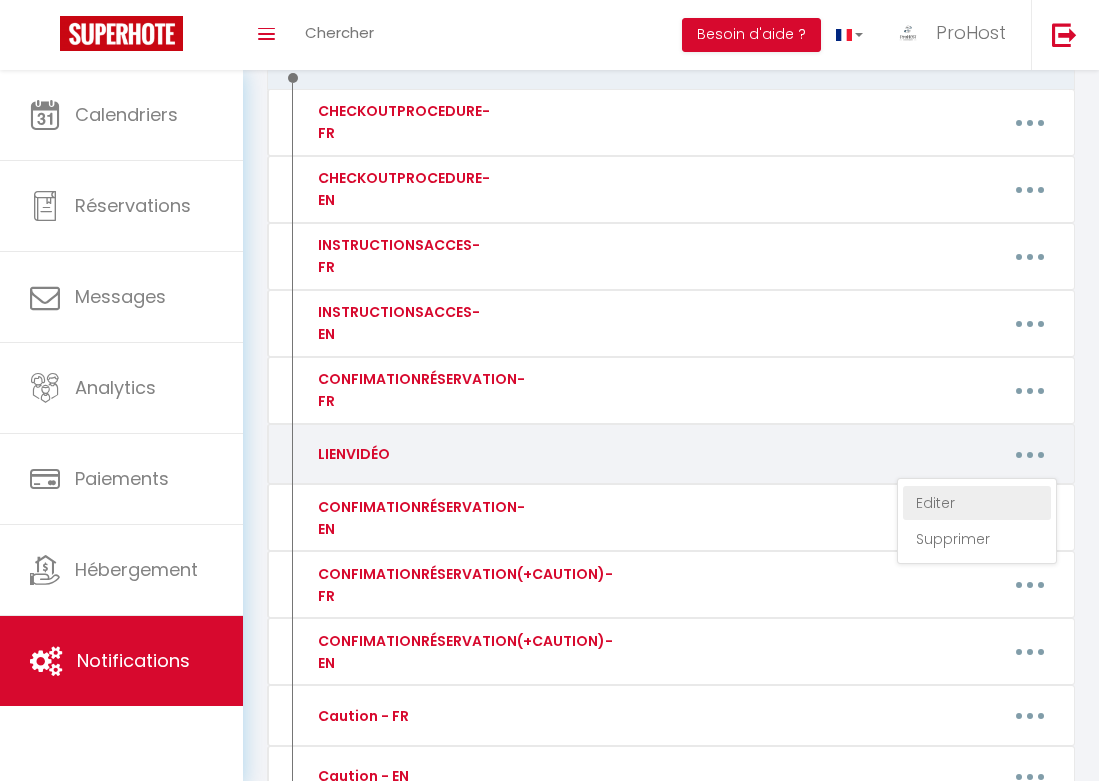 click on "Editer" at bounding box center [977, 503] 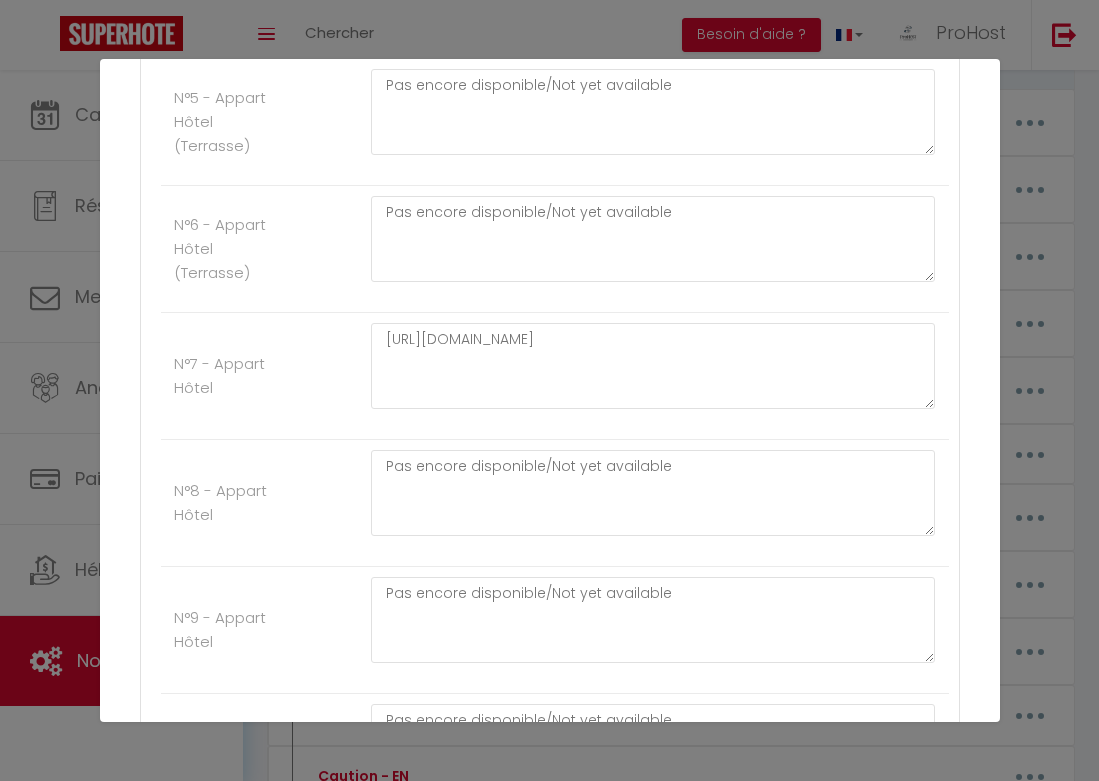 scroll, scrollTop: 3049, scrollLeft: 0, axis: vertical 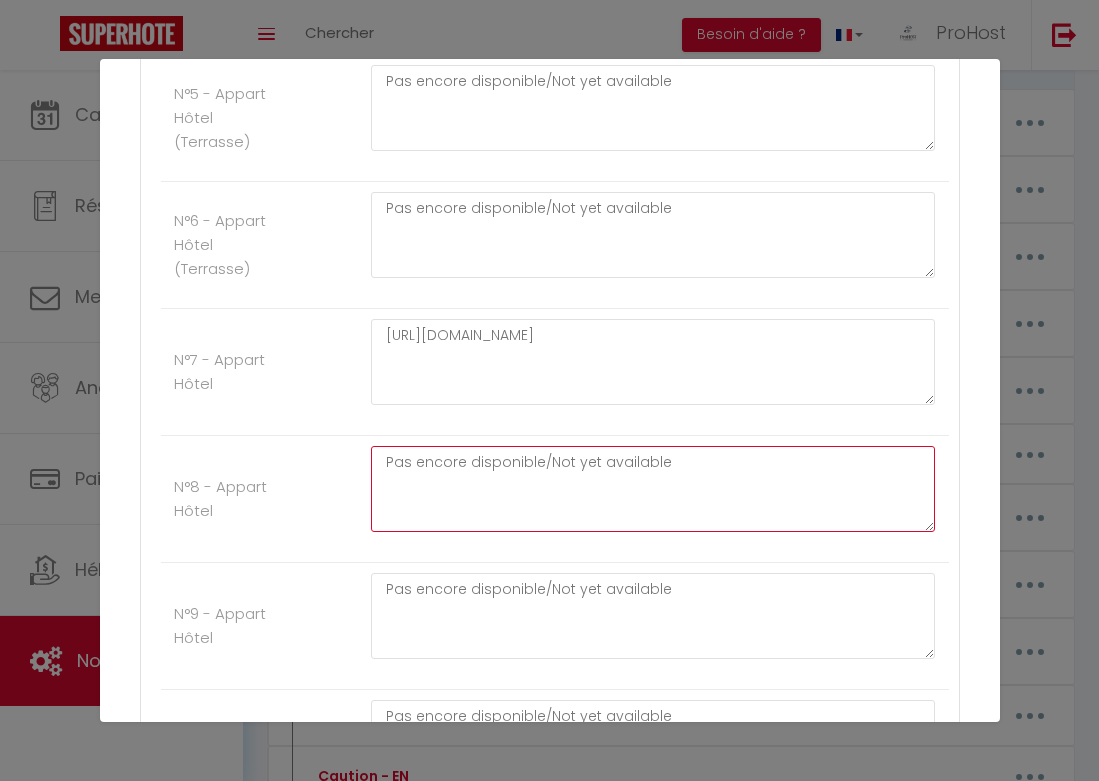 drag, startPoint x: 683, startPoint y: 458, endPoint x: 322, endPoint y: 445, distance: 361.234 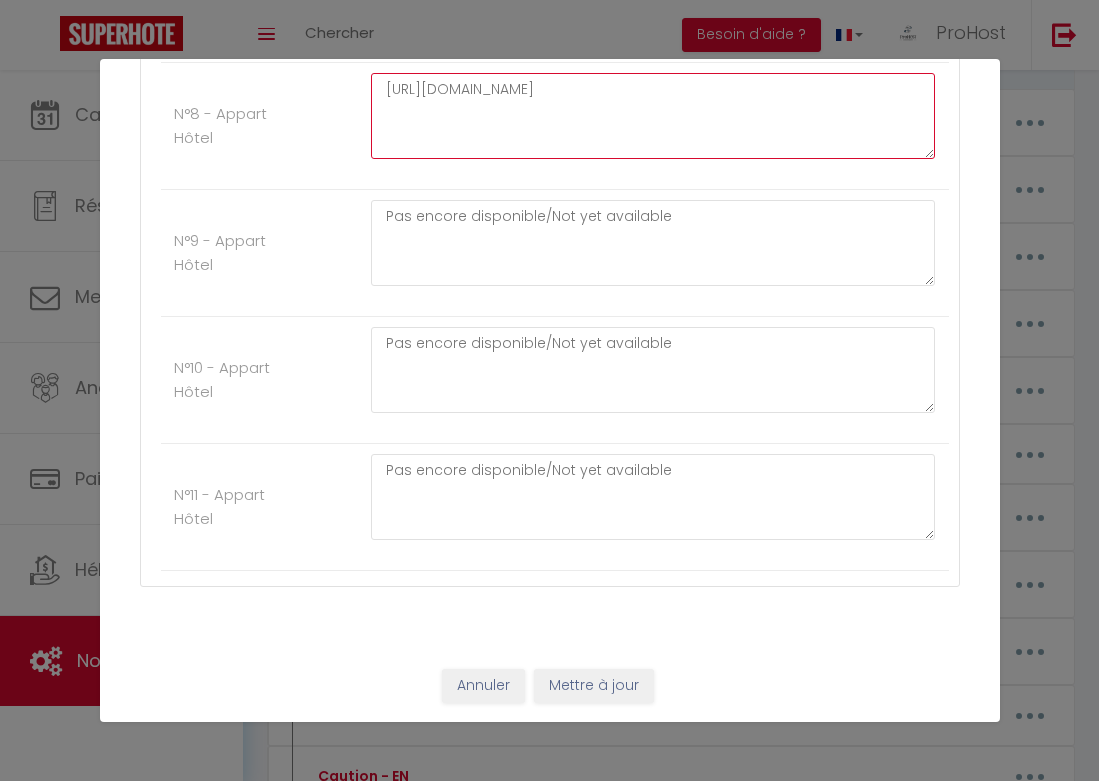 scroll, scrollTop: 3421, scrollLeft: 0, axis: vertical 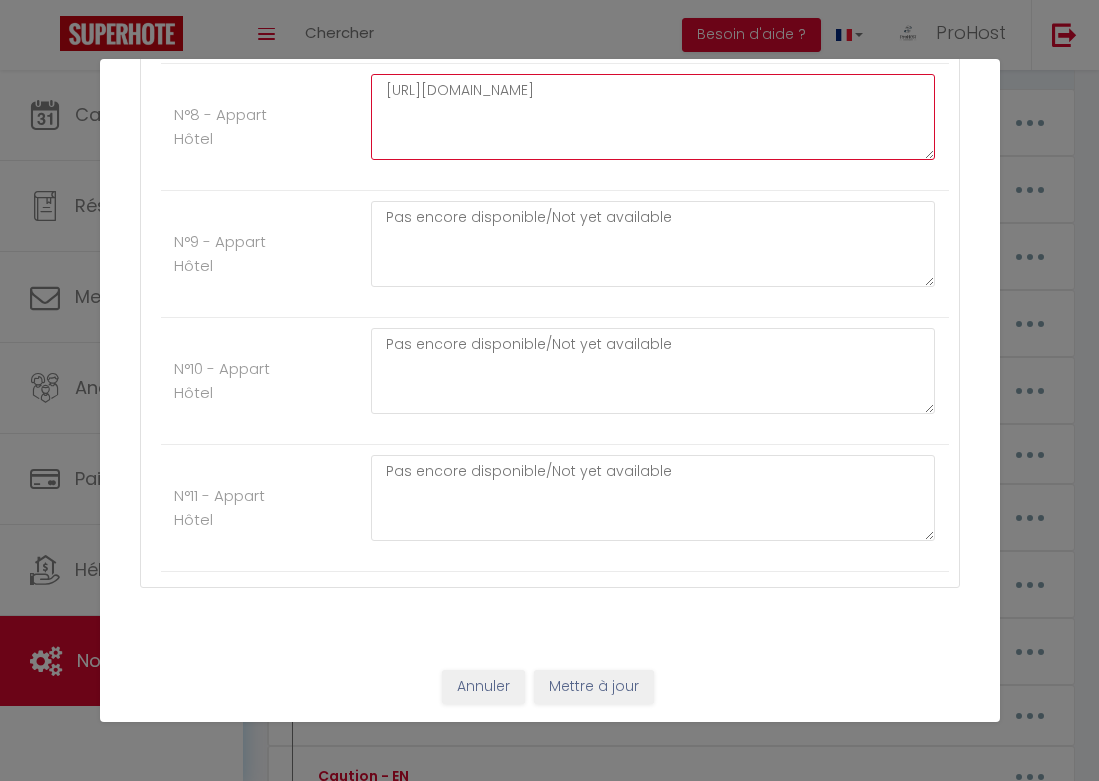 type on "[URL][DOMAIN_NAME]" 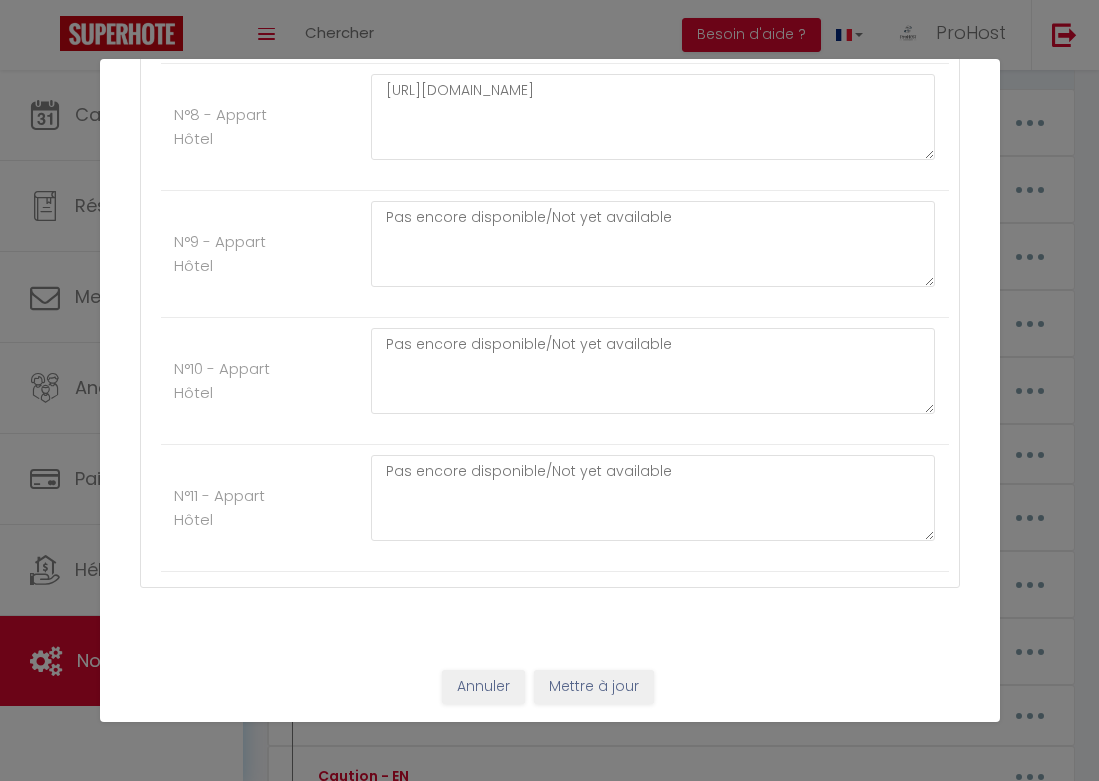 click on "Mettre à jour" at bounding box center (594, 687) 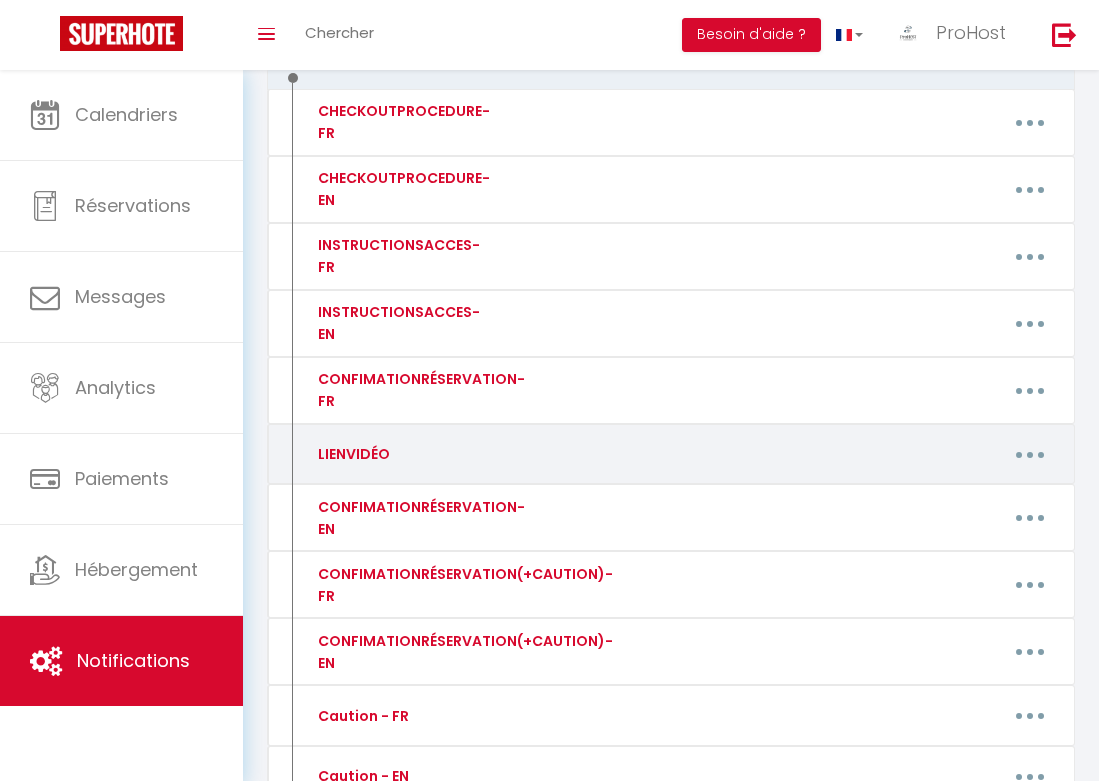 click at bounding box center [1030, 454] 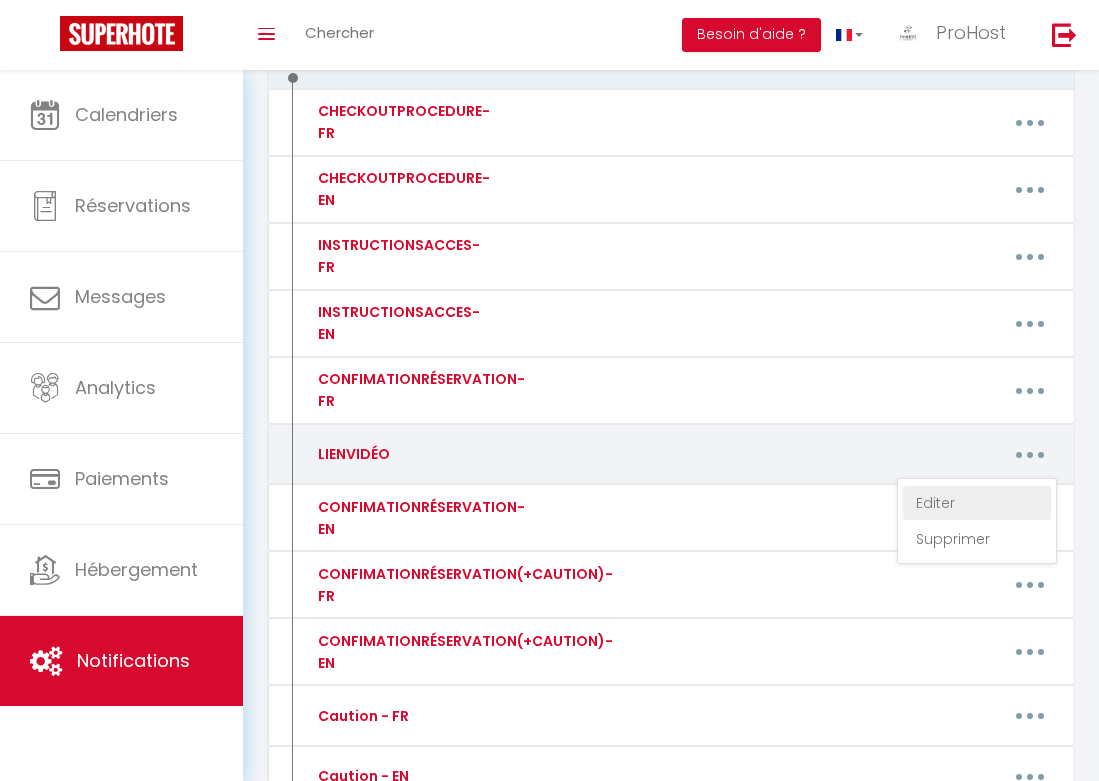 click on "Editer" at bounding box center [977, 503] 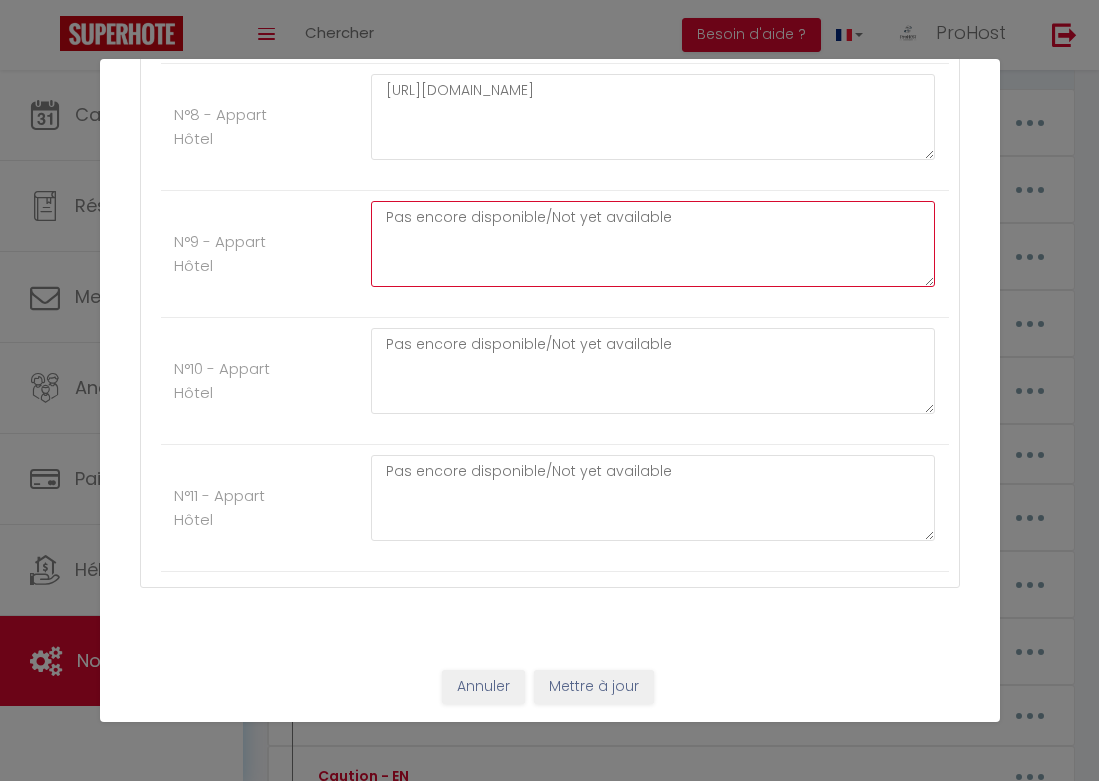 drag, startPoint x: 693, startPoint y: 229, endPoint x: 356, endPoint y: 225, distance: 337.02374 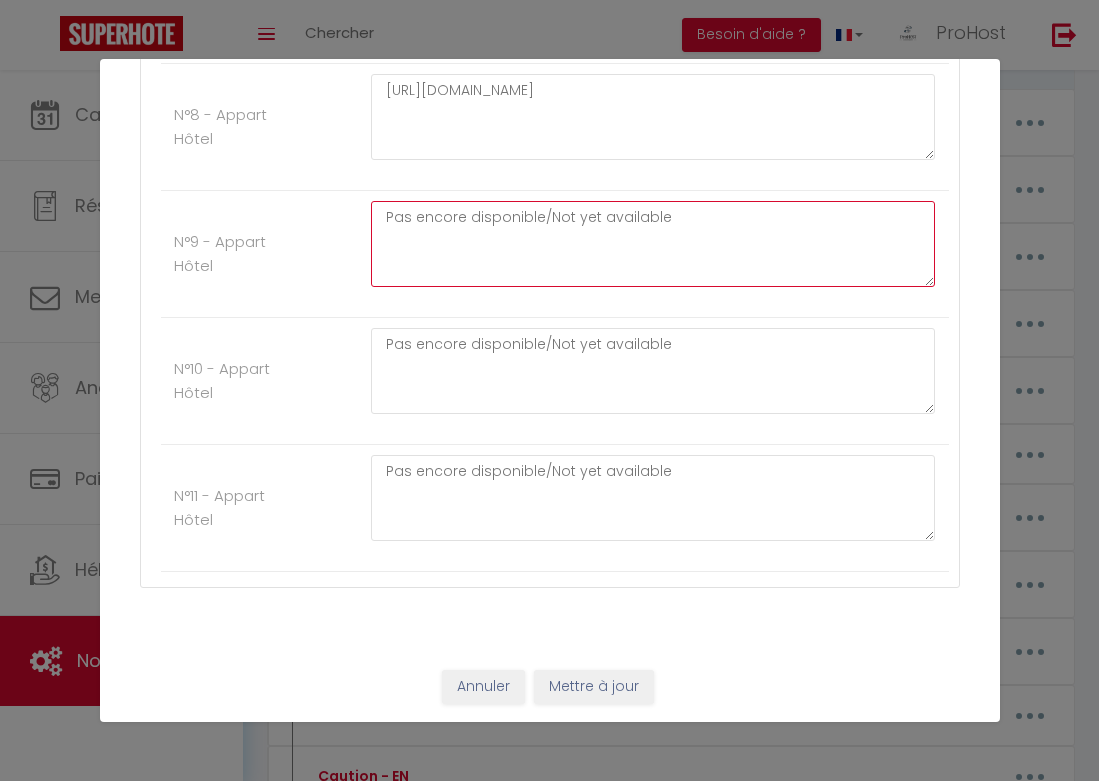 paste on "[URL][DOMAIN_NAME]" 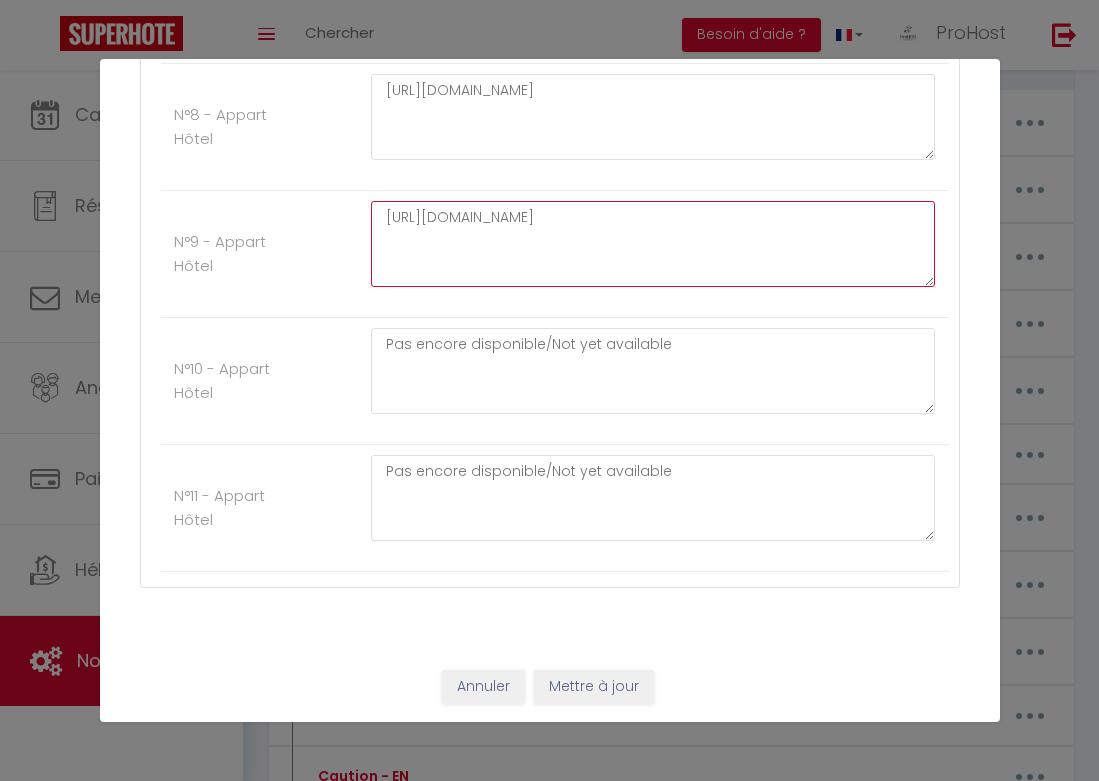 type on "[URL][DOMAIN_NAME]" 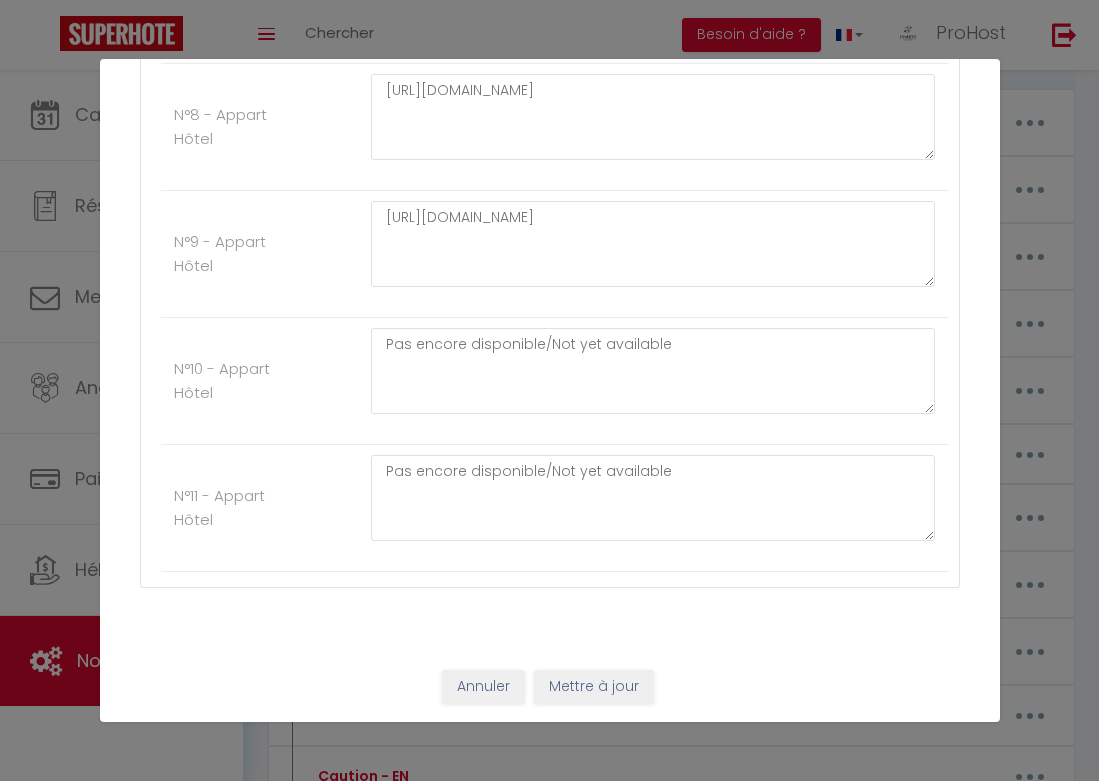 click on "Mettre à jour" at bounding box center [594, 687] 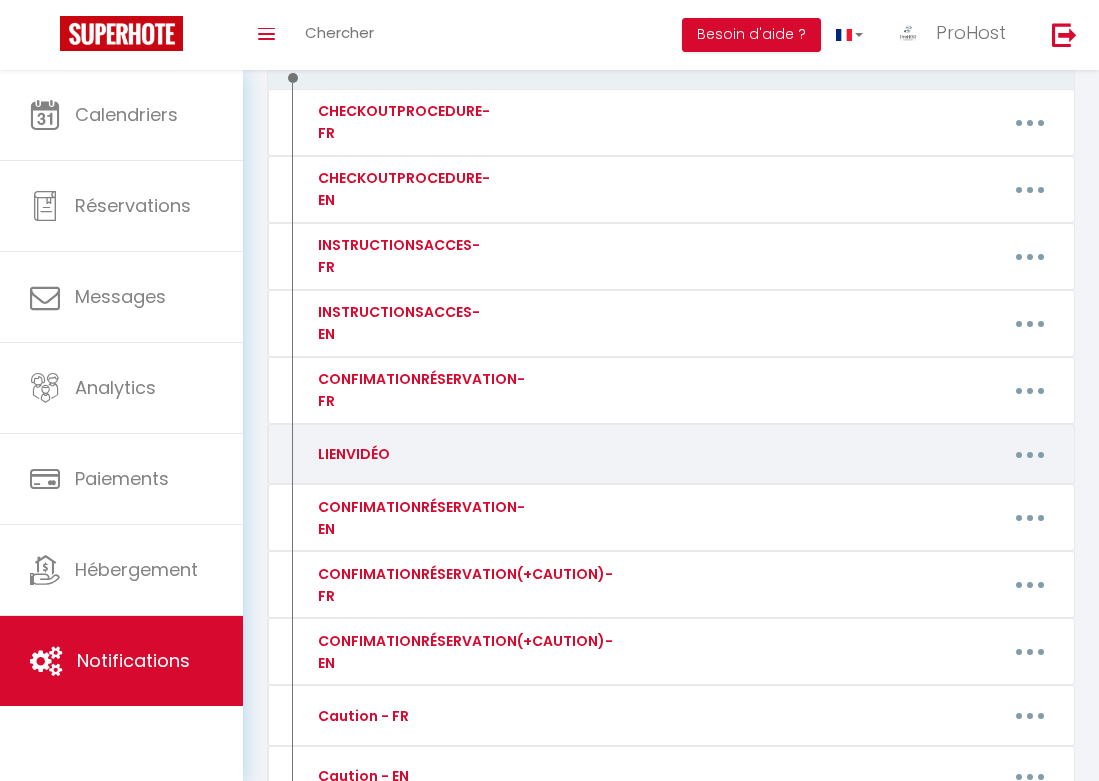 click at bounding box center [1030, 454] 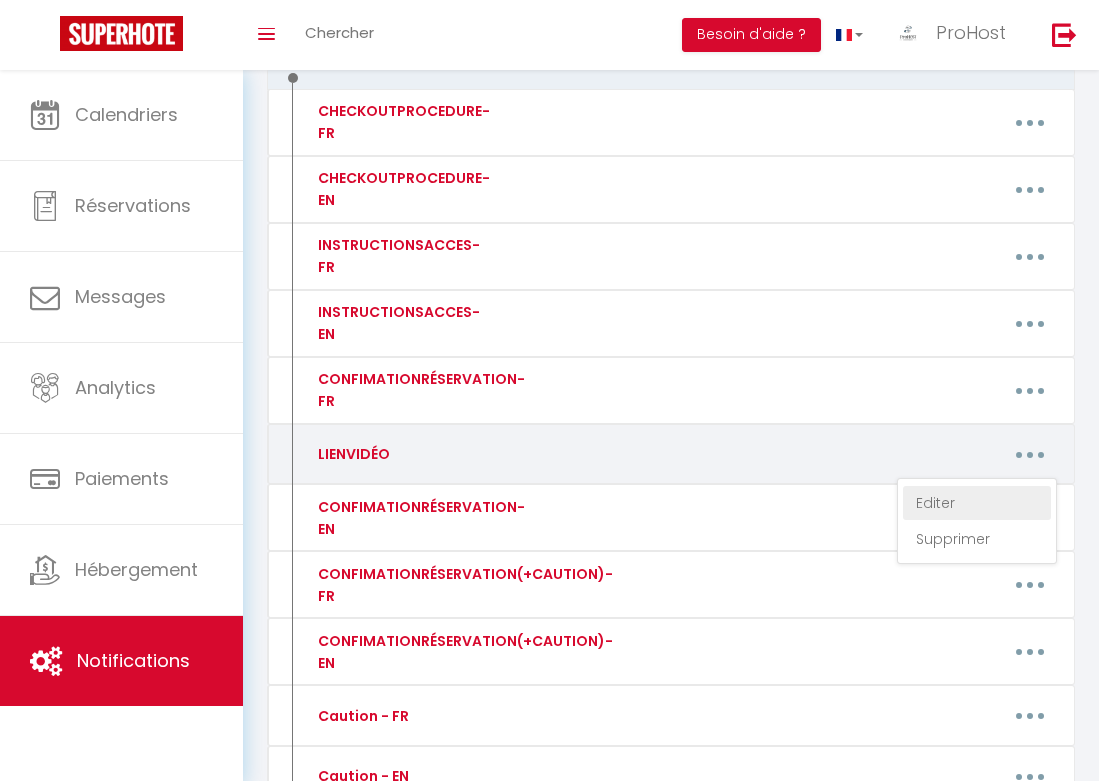 click on "Editer" at bounding box center [977, 503] 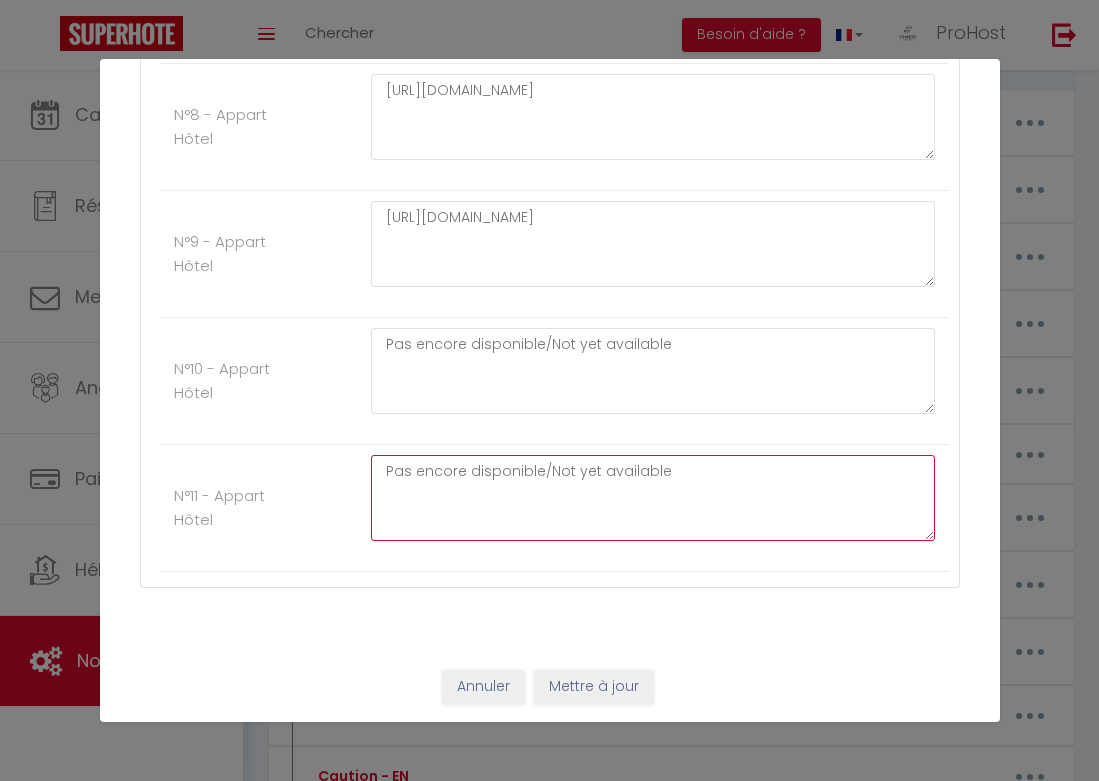 click on "Pas encore disponible/Not yet available" at bounding box center [653, -1185] 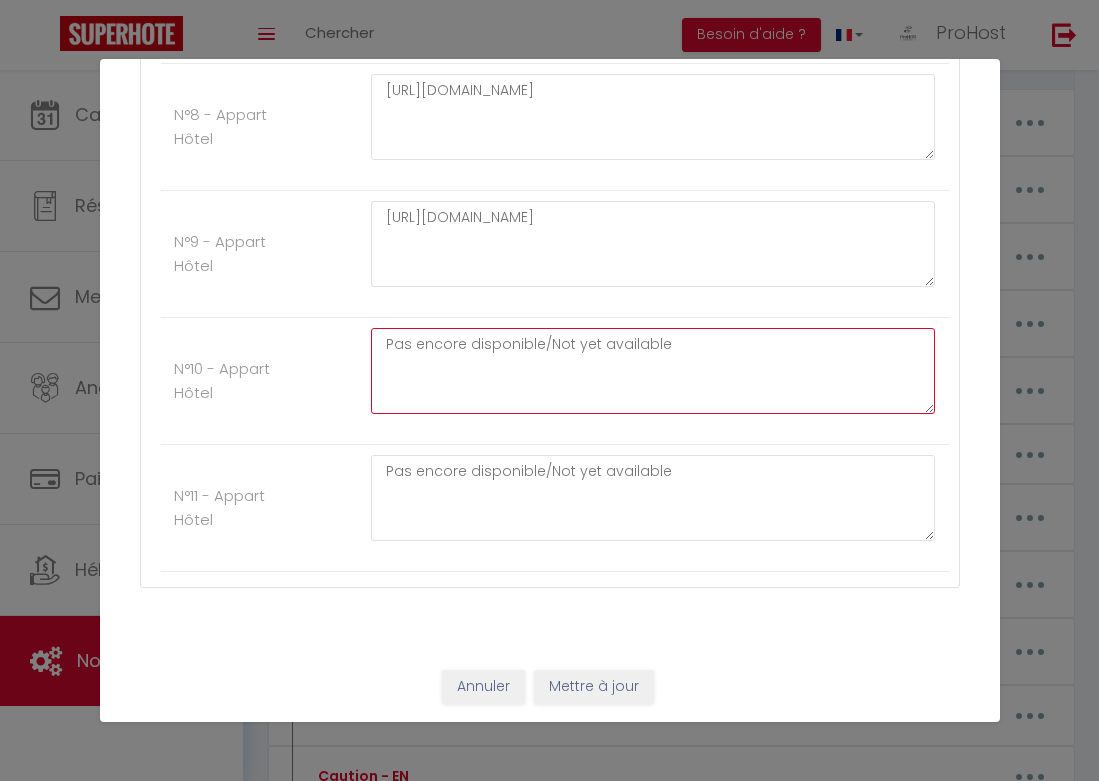 drag, startPoint x: 696, startPoint y: 341, endPoint x: 344, endPoint y: 341, distance: 352 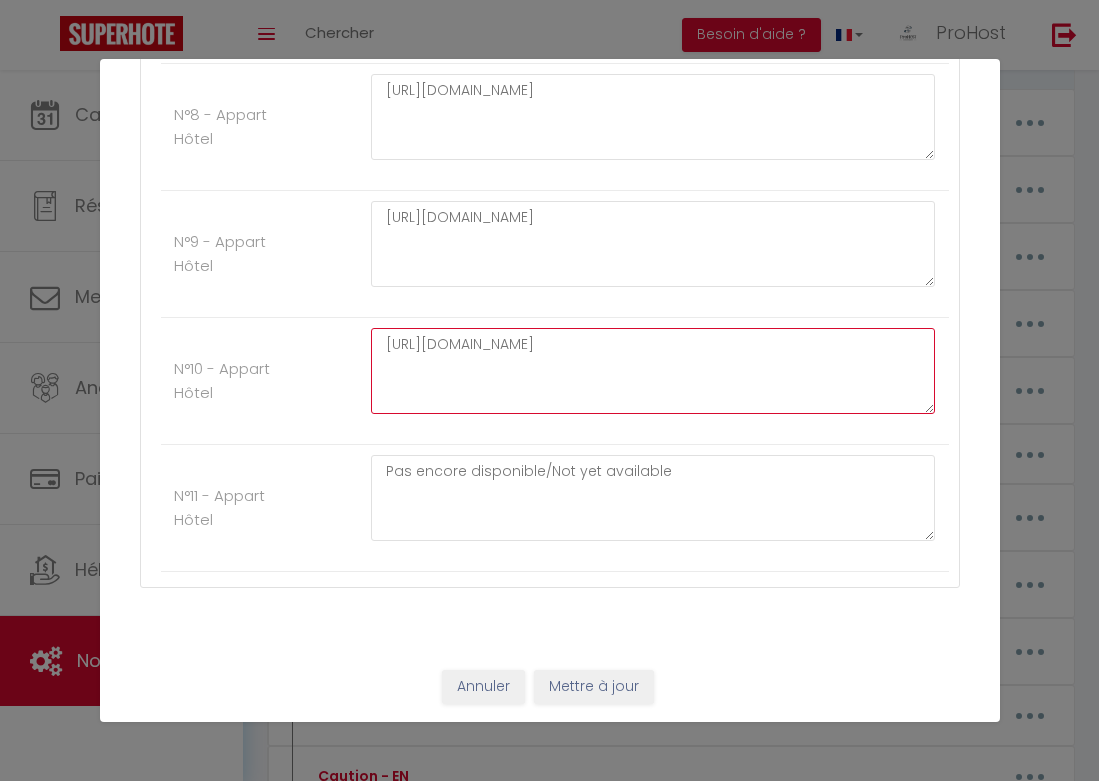 type on "[URL][DOMAIN_NAME]" 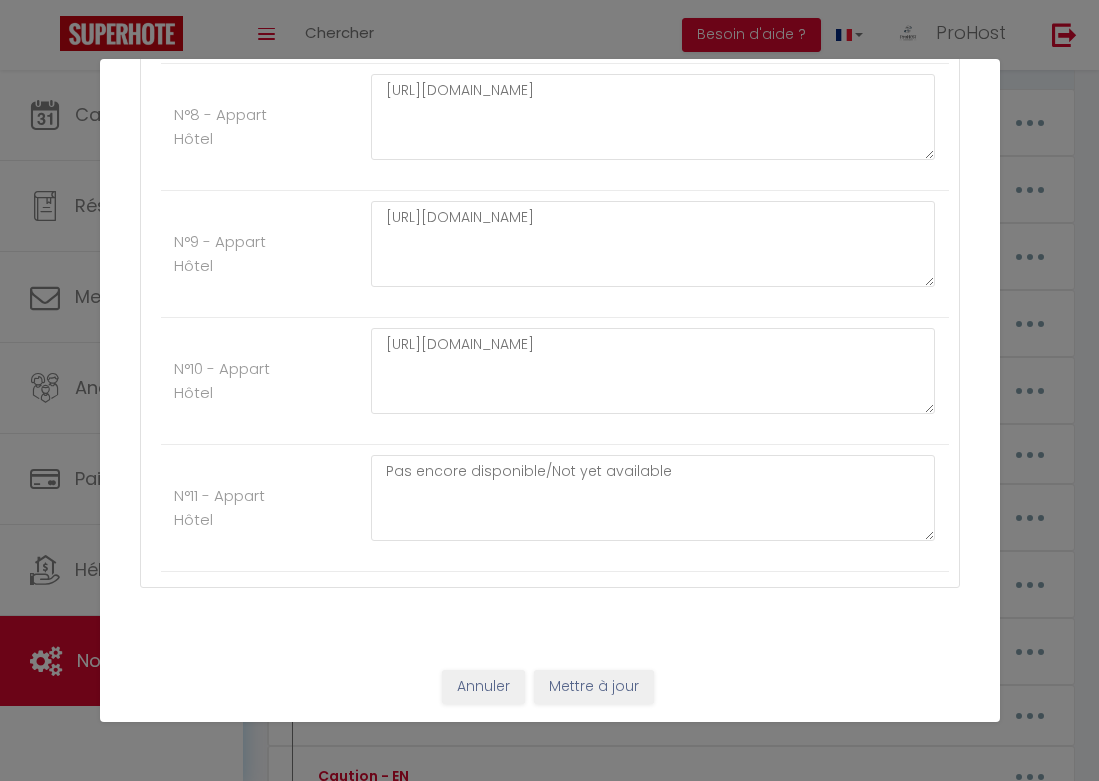 click on "Mettre à jour" at bounding box center [594, 687] 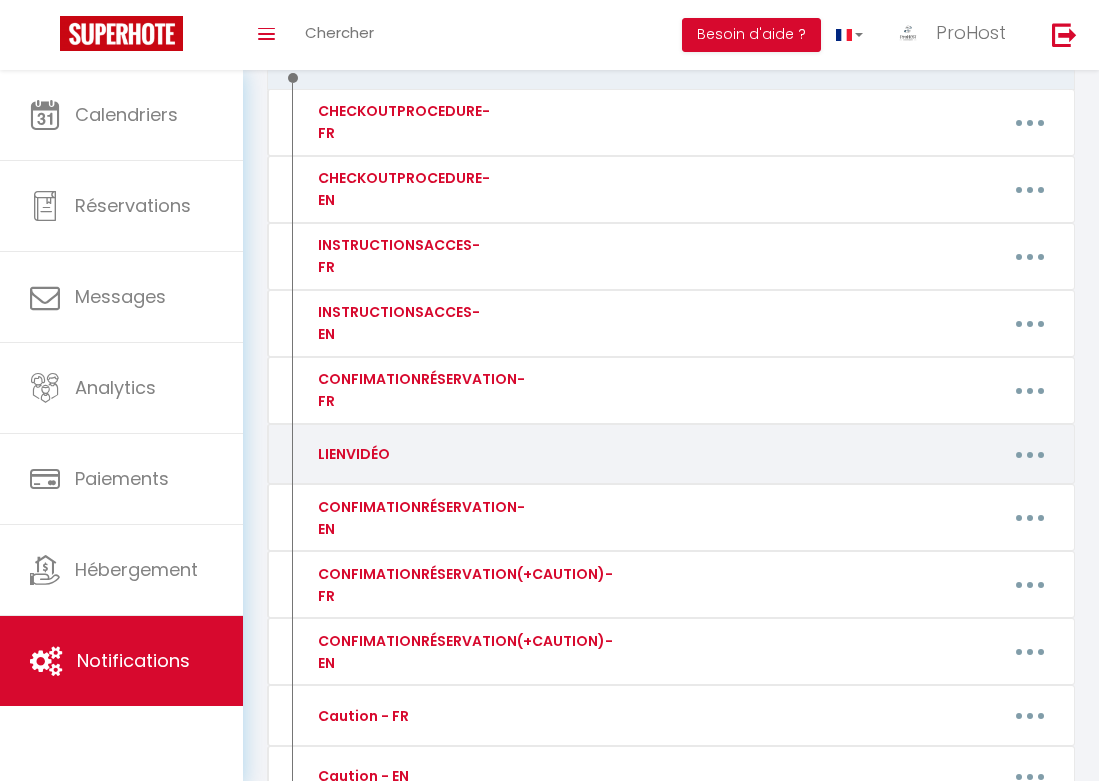 click at bounding box center [1030, 455] 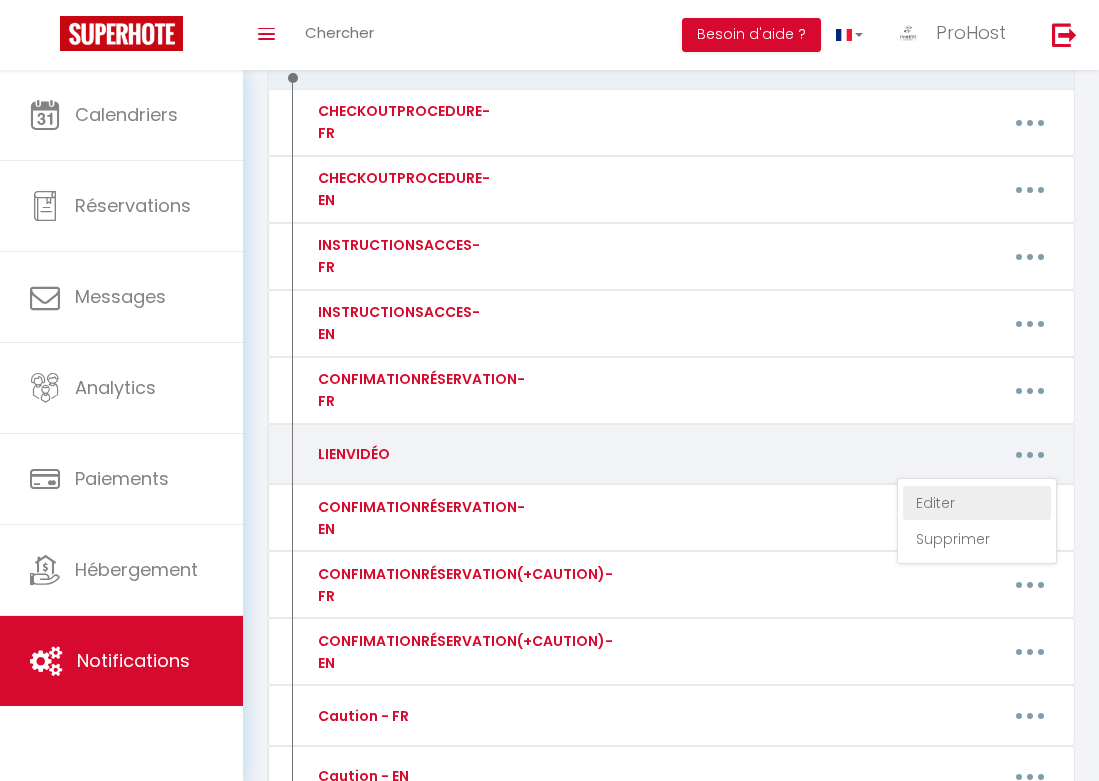 click on "Editer" at bounding box center [977, 503] 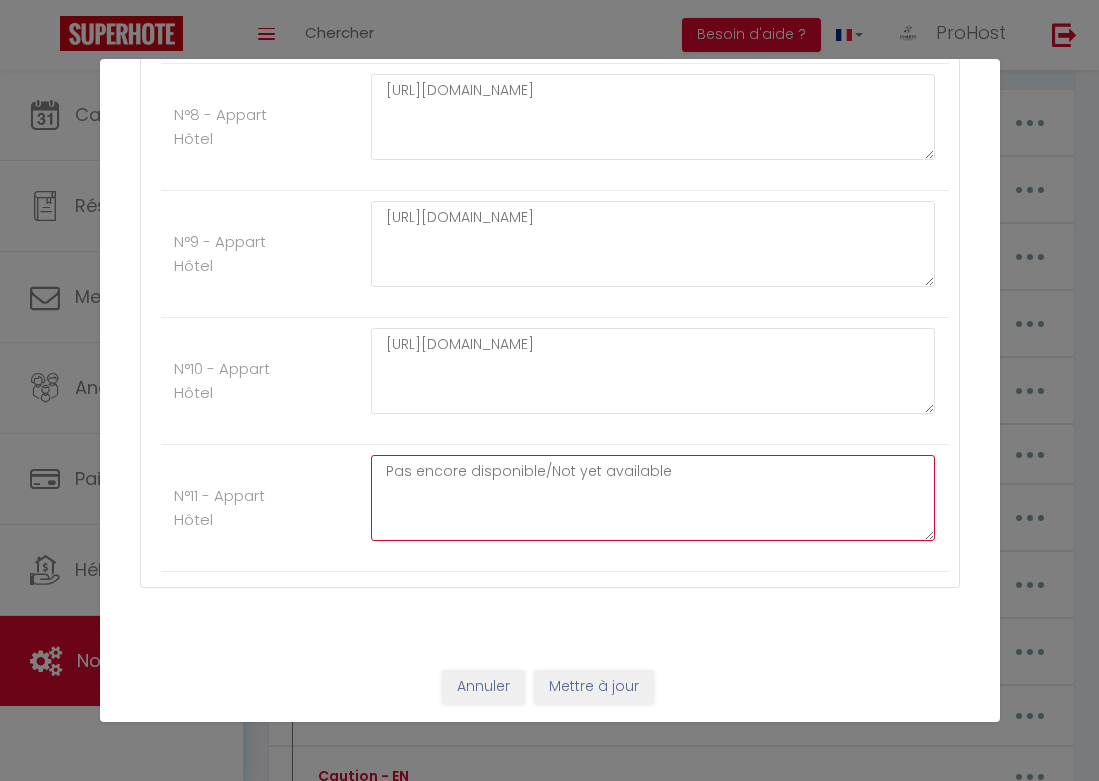drag, startPoint x: 707, startPoint y: 468, endPoint x: 293, endPoint y: 475, distance: 414.05917 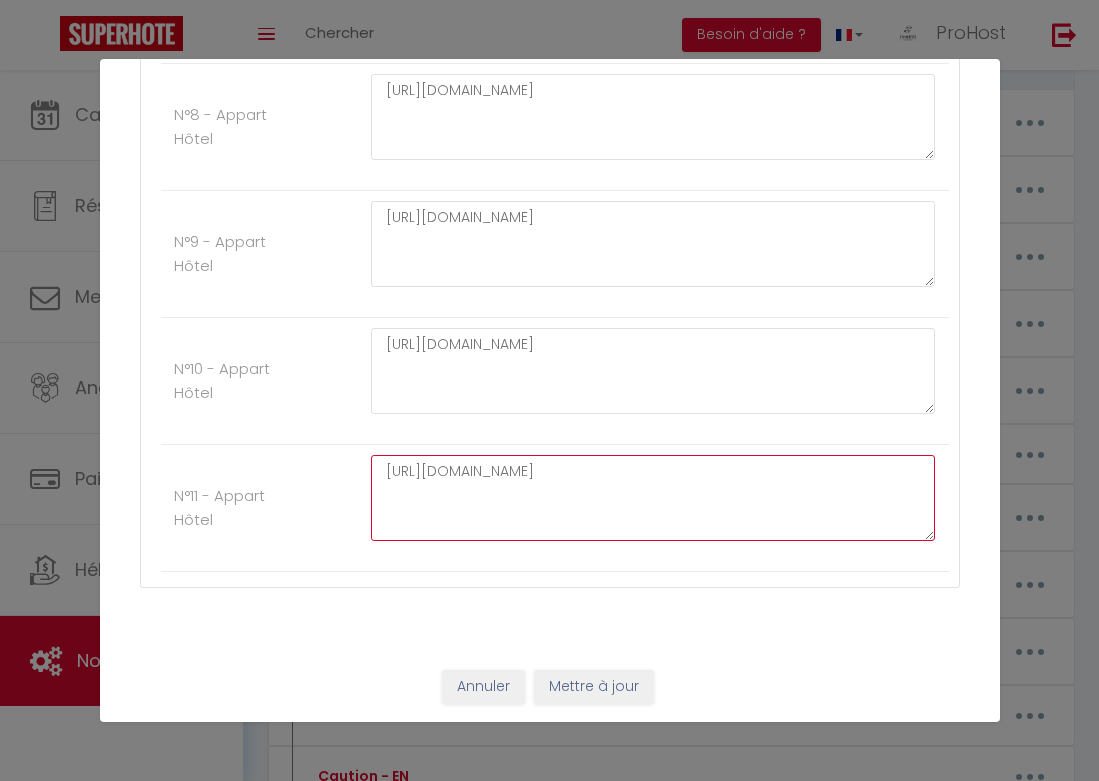 type on "[URL][DOMAIN_NAME]" 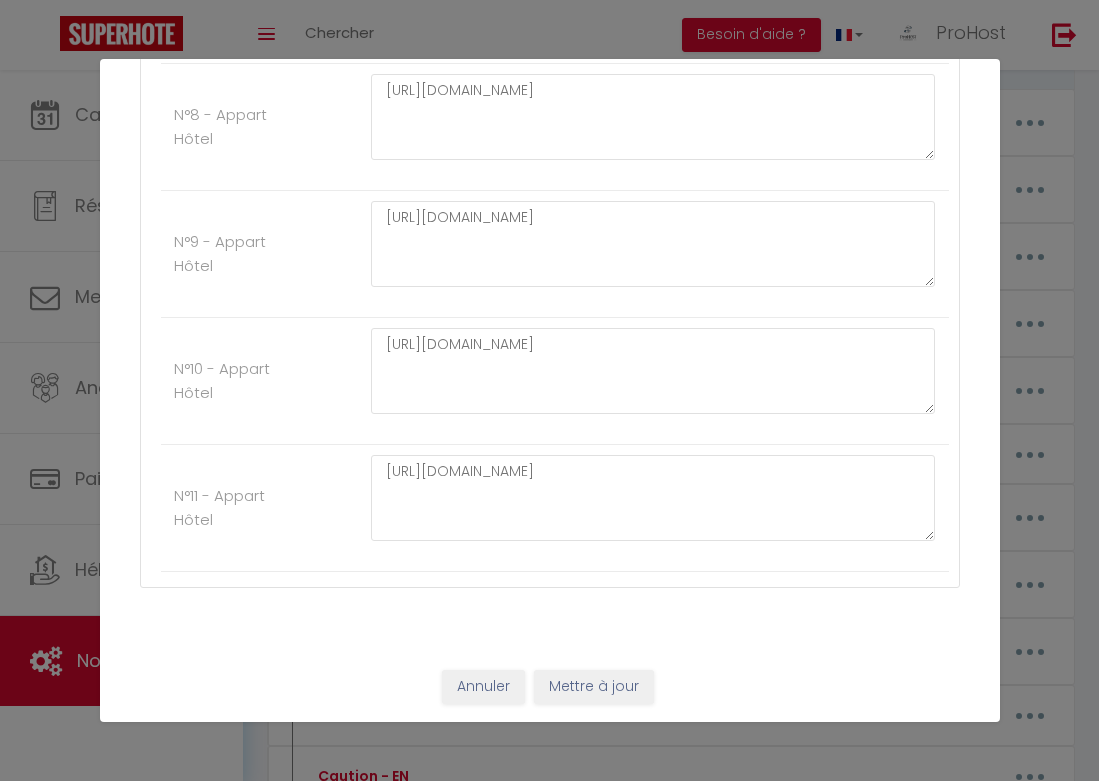 click on "Mettre à jour" at bounding box center (594, 687) 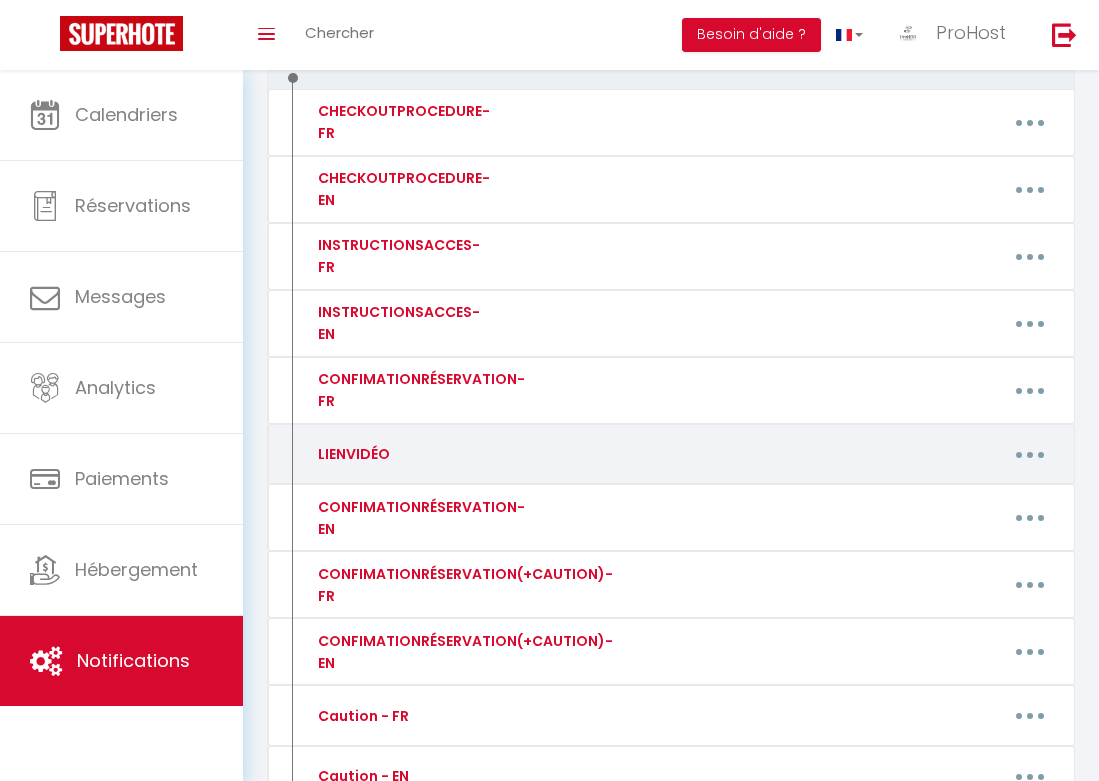 click at bounding box center [1030, 454] 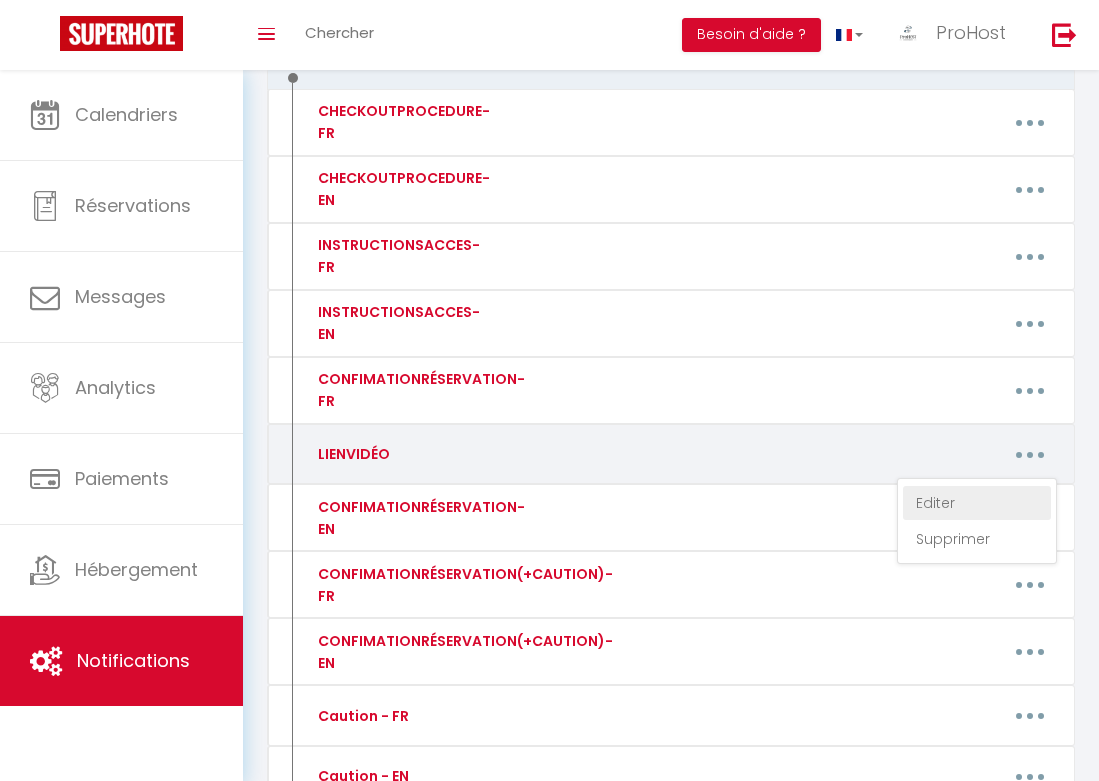 click on "Editer" at bounding box center [977, 503] 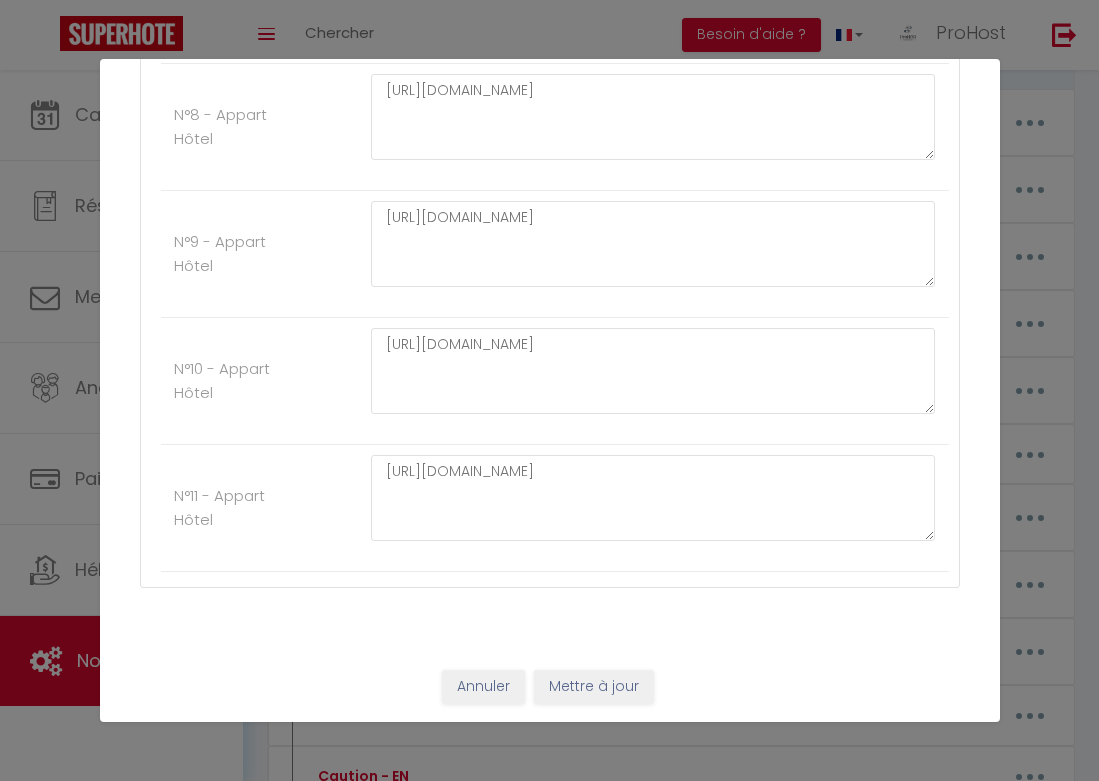 click on "Annuler" at bounding box center (483, 687) 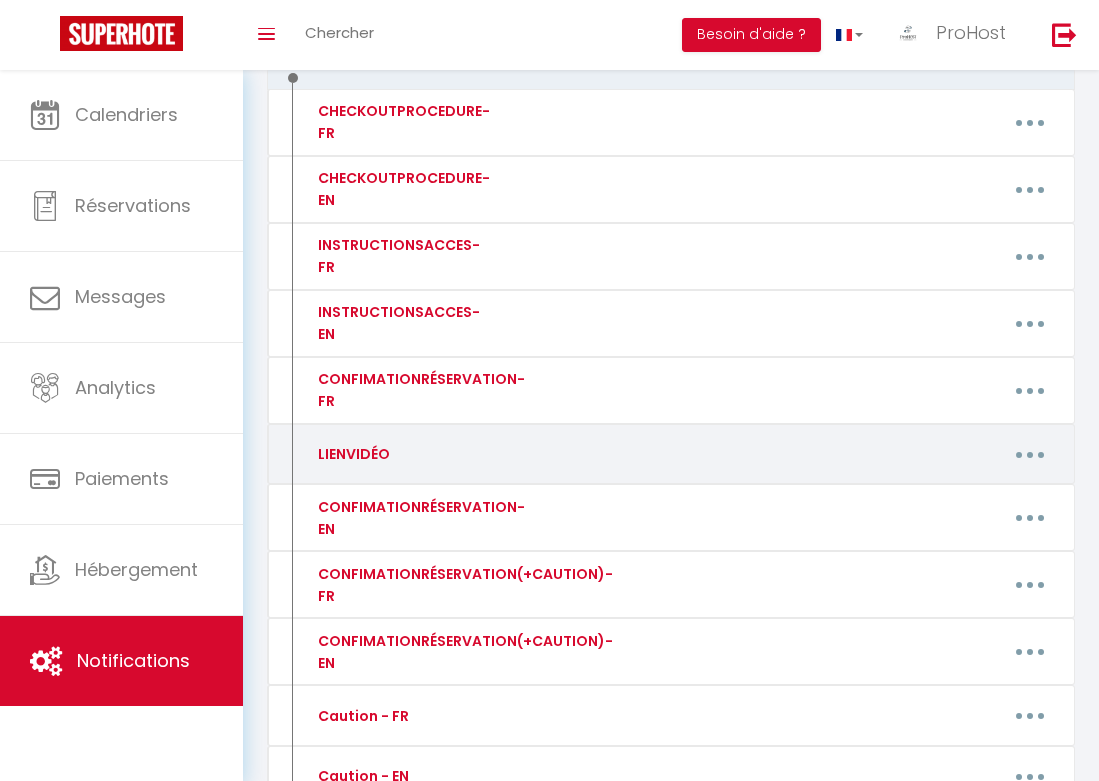 click at bounding box center (1030, 454) 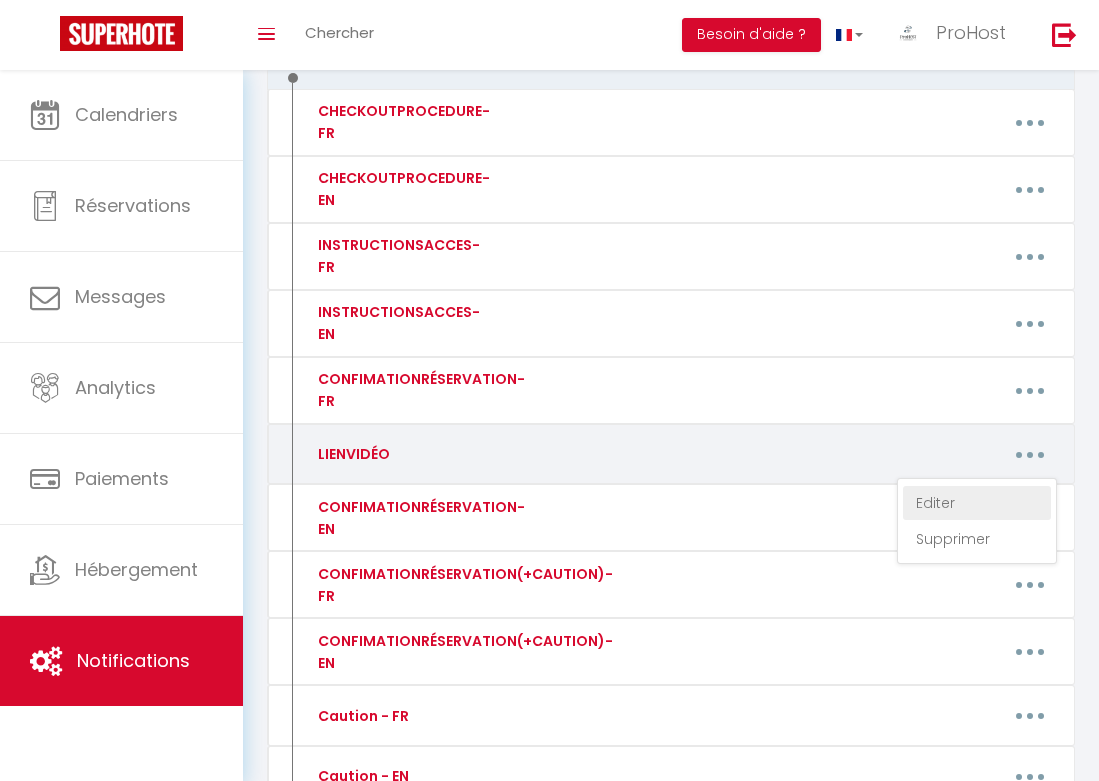 click on "Editer" at bounding box center (977, 503) 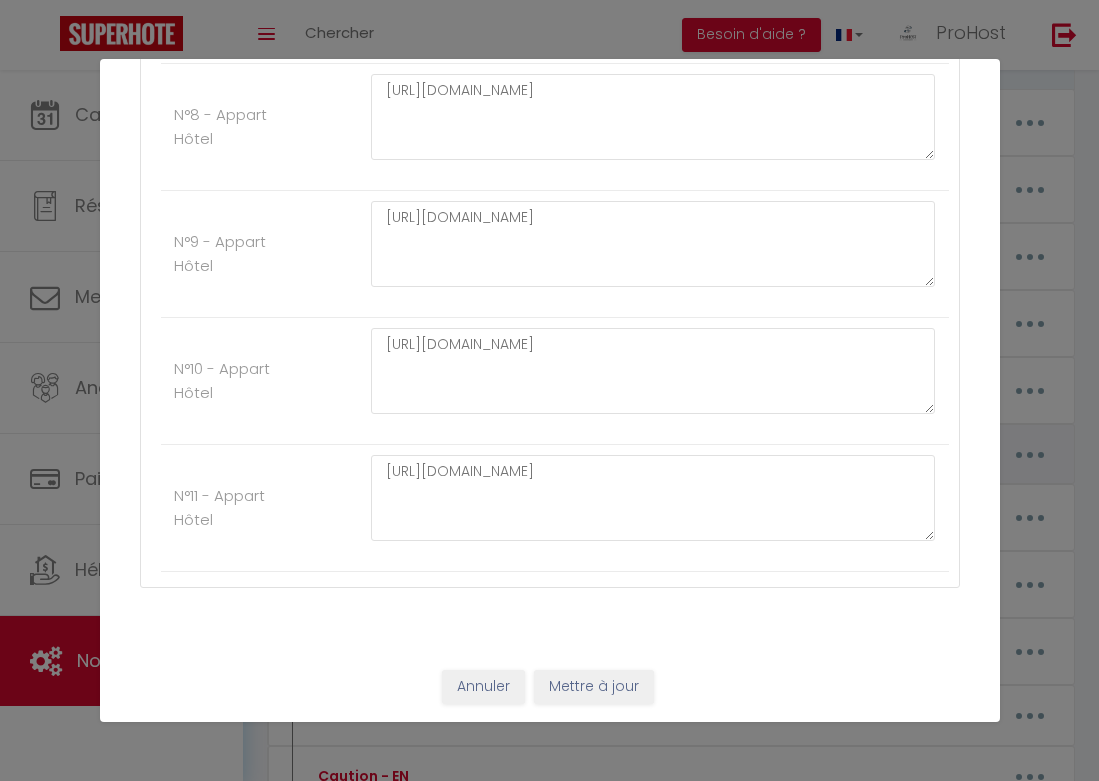 type on "LIENVIDÉO" 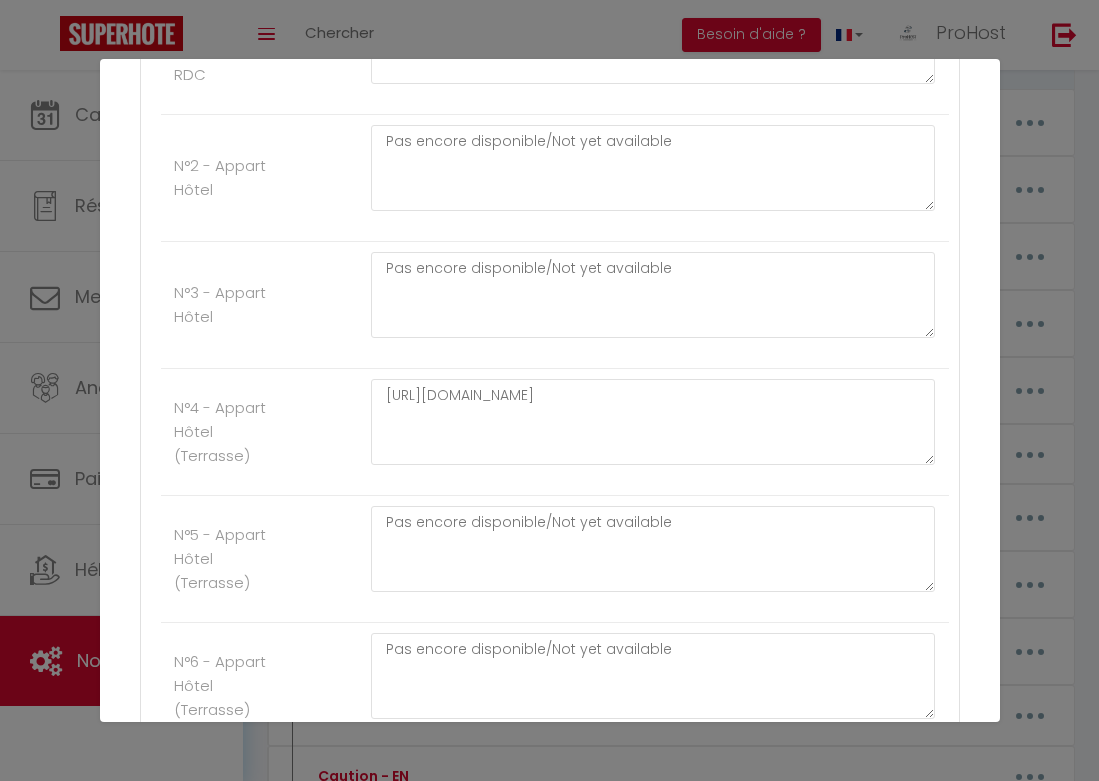 scroll, scrollTop: 2591, scrollLeft: 0, axis: vertical 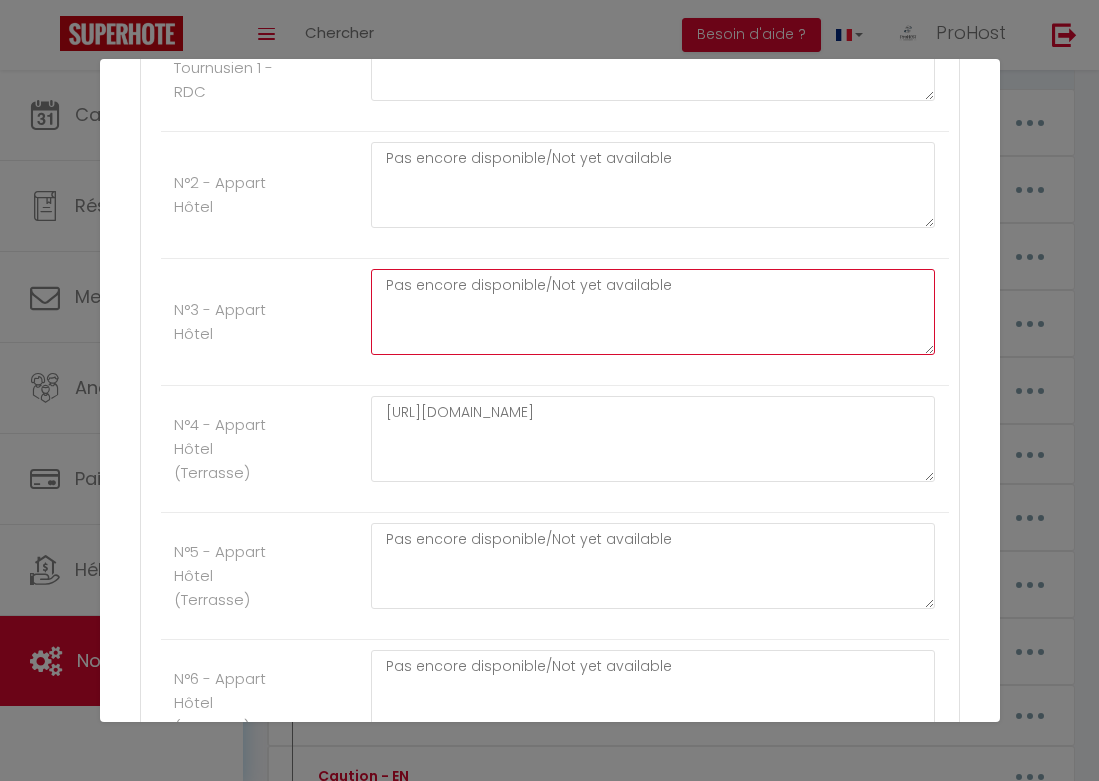 drag, startPoint x: 749, startPoint y: 273, endPoint x: 723, endPoint y: 292, distance: 32.202484 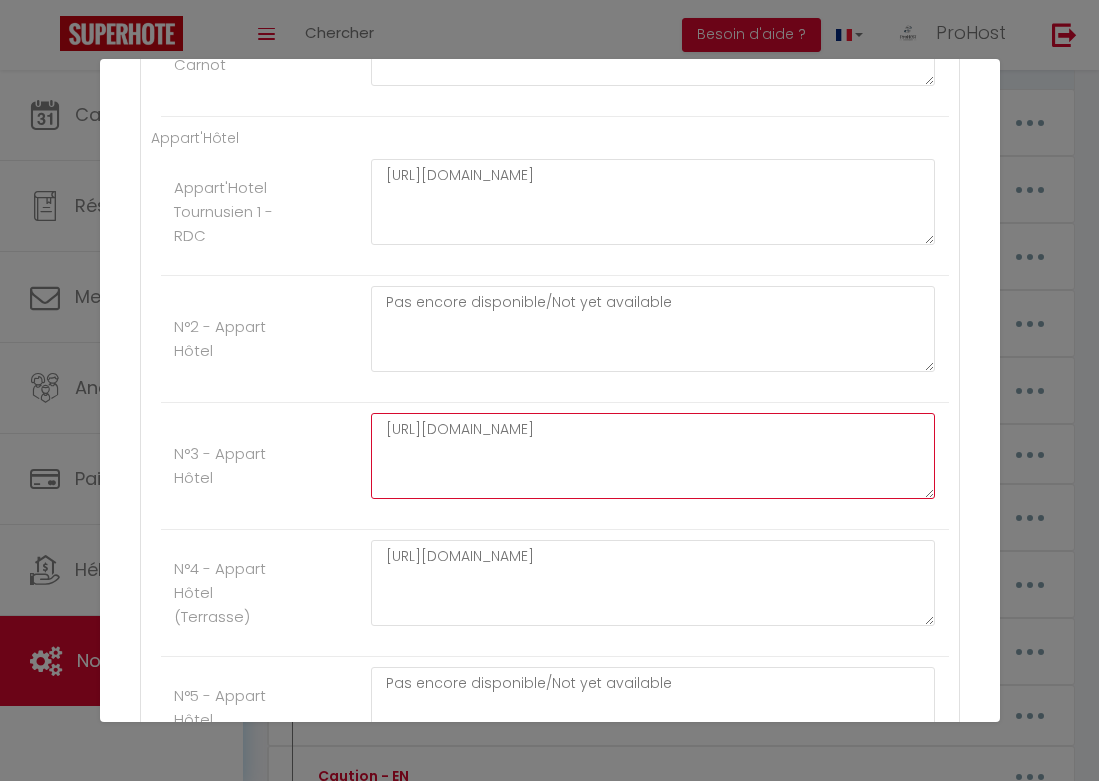 scroll, scrollTop: 2443, scrollLeft: 0, axis: vertical 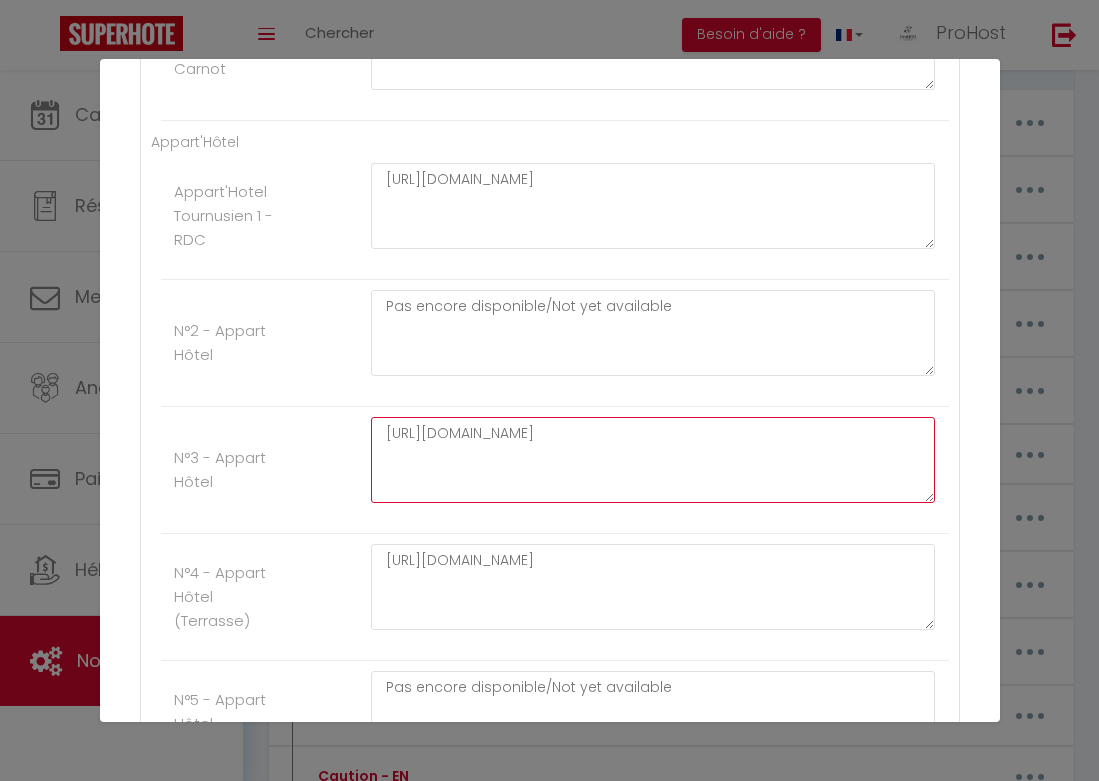 type on "[URL][DOMAIN_NAME]" 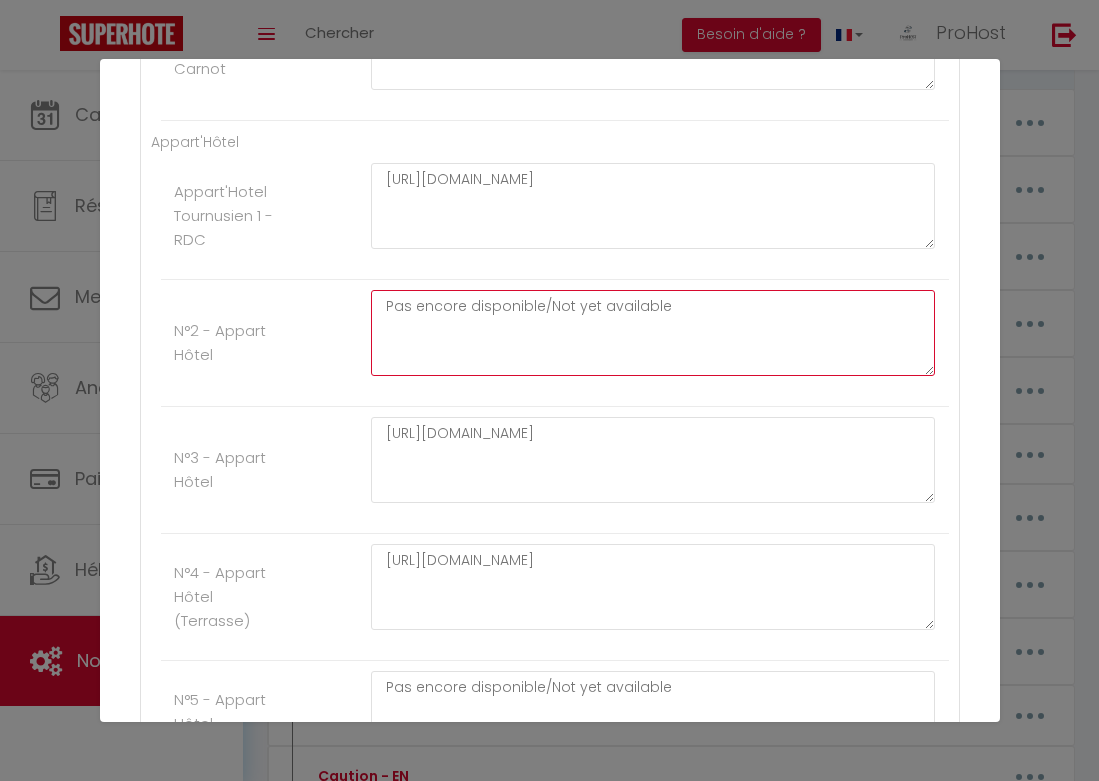 click on "Pas encore disponible/Not yet available" at bounding box center (653, -1763) 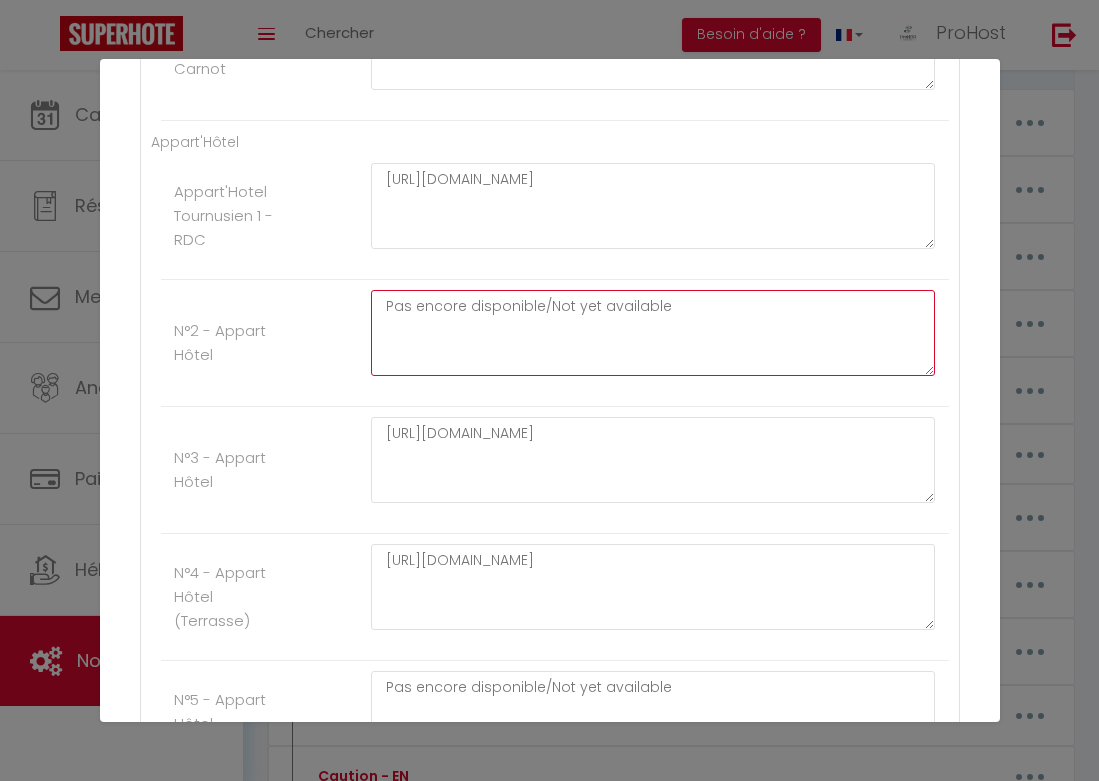 drag, startPoint x: 732, startPoint y: 315, endPoint x: 417, endPoint y: 320, distance: 315.03967 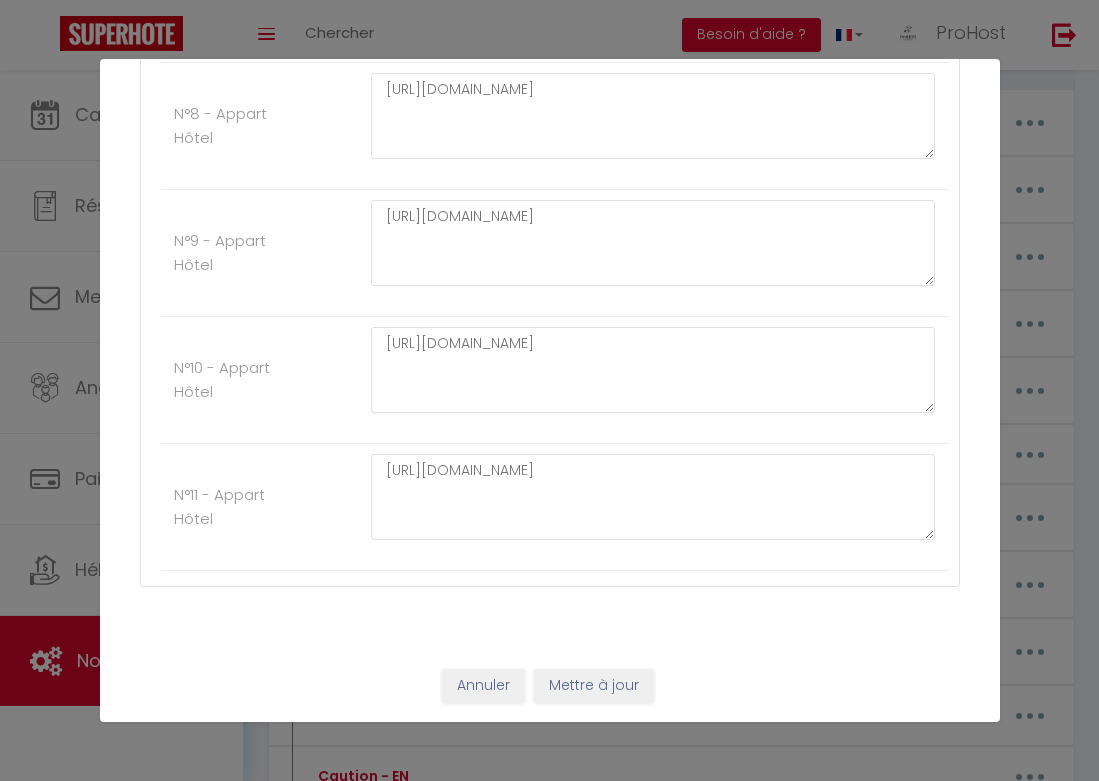 scroll, scrollTop: 3421, scrollLeft: 0, axis: vertical 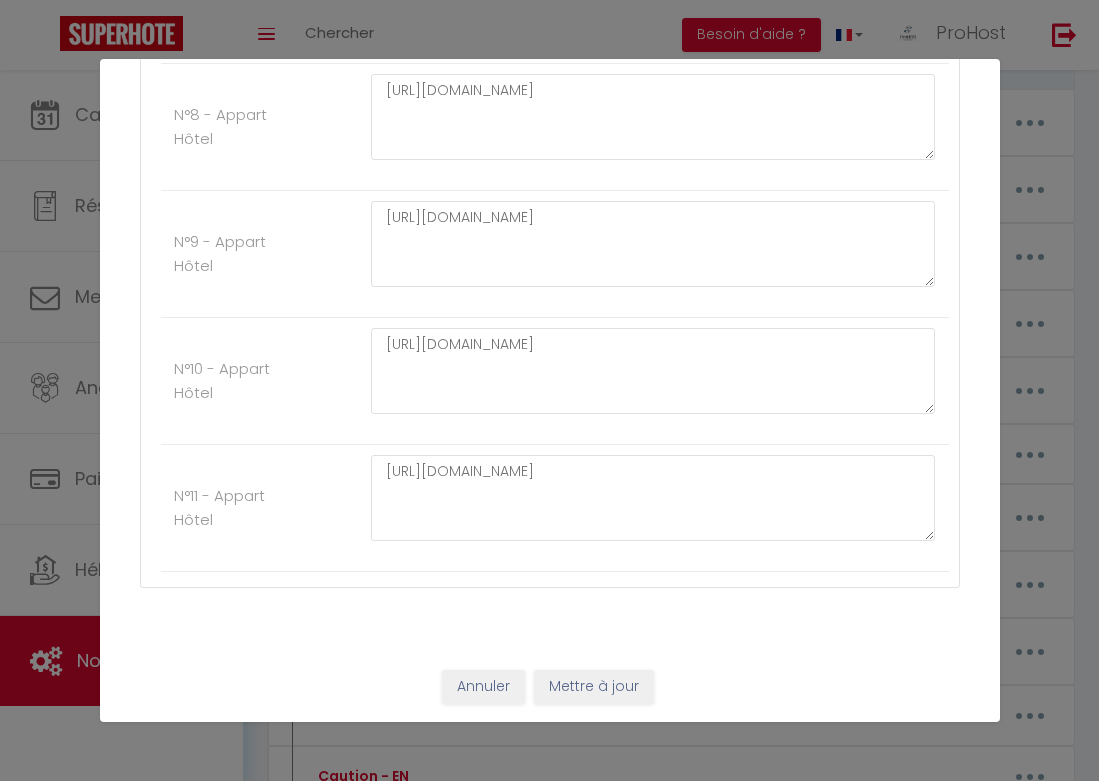 type on "[URL][DOMAIN_NAME]" 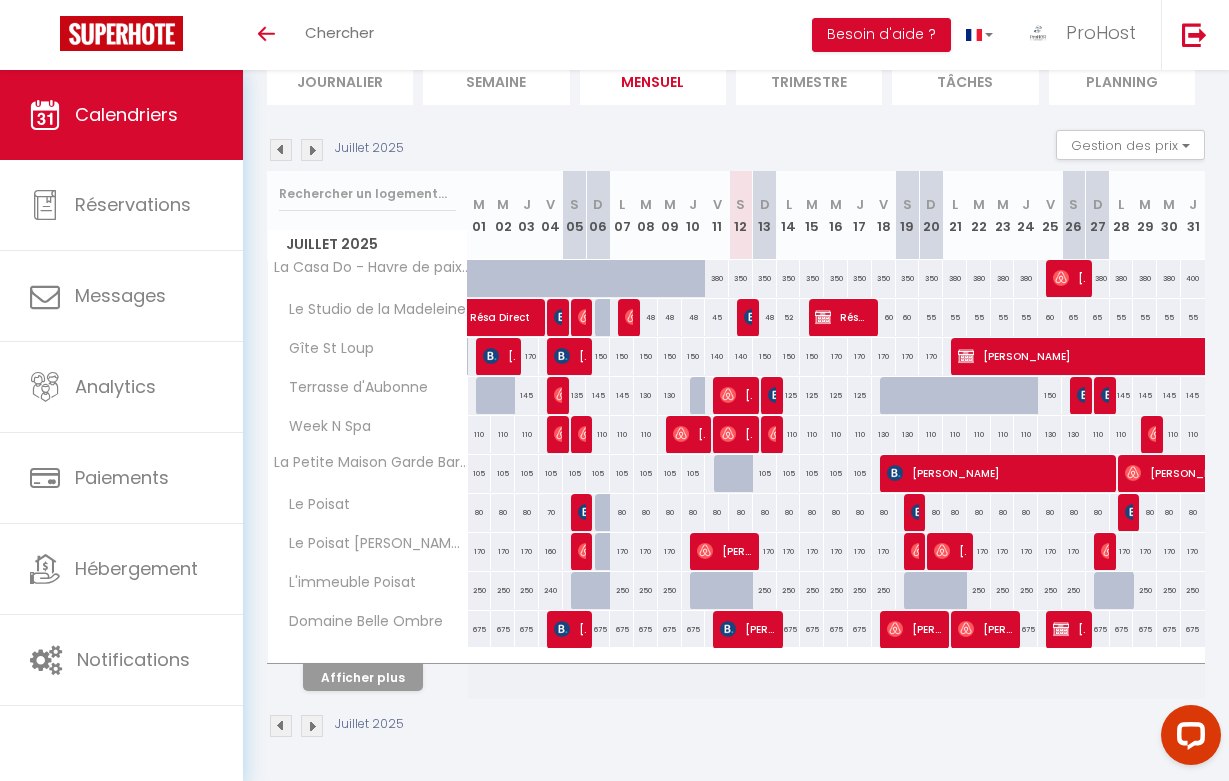 scroll, scrollTop: 151, scrollLeft: 0, axis: vertical 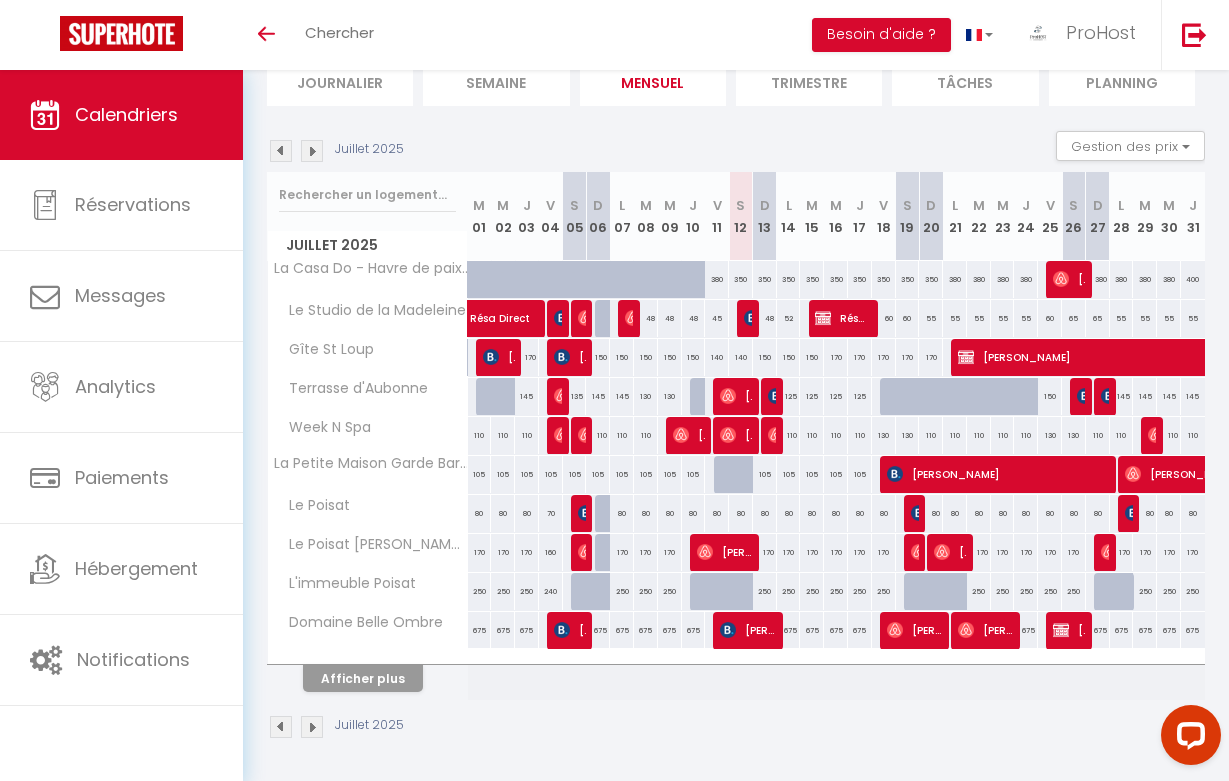 click on "Afficher plus" at bounding box center (363, 678) 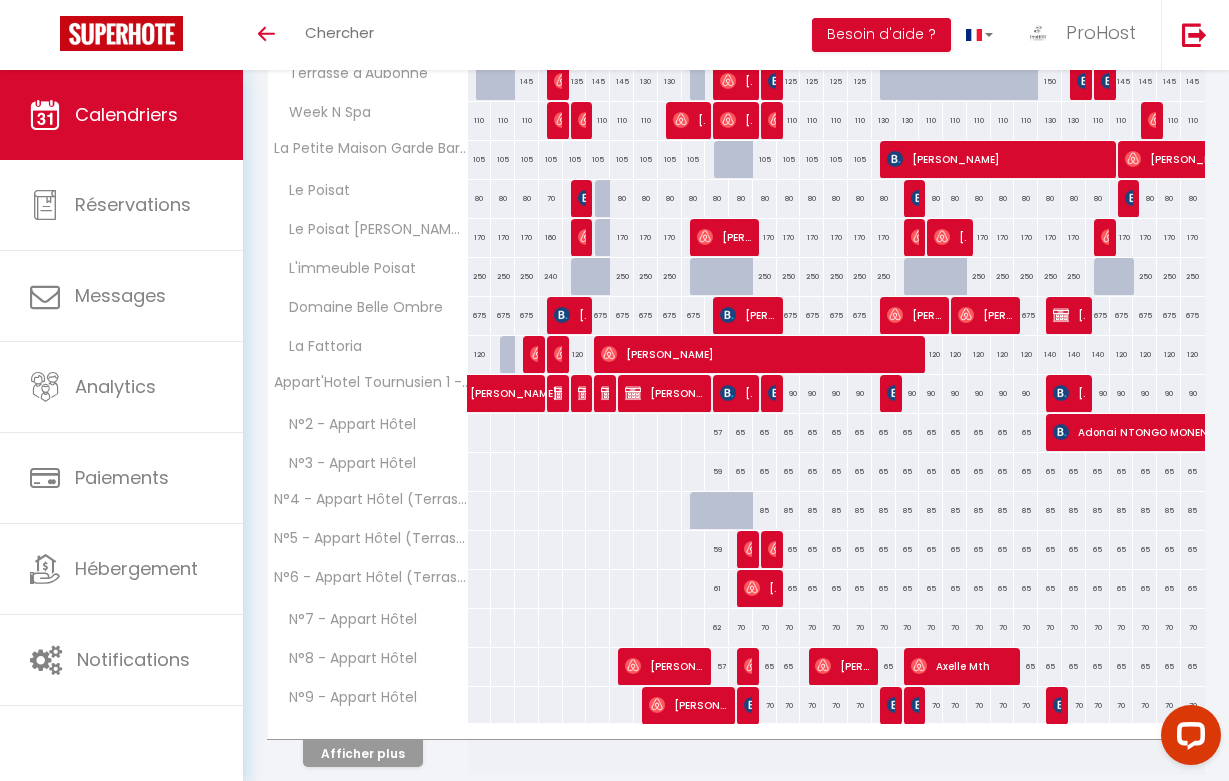 scroll, scrollTop: 470, scrollLeft: 0, axis: vertical 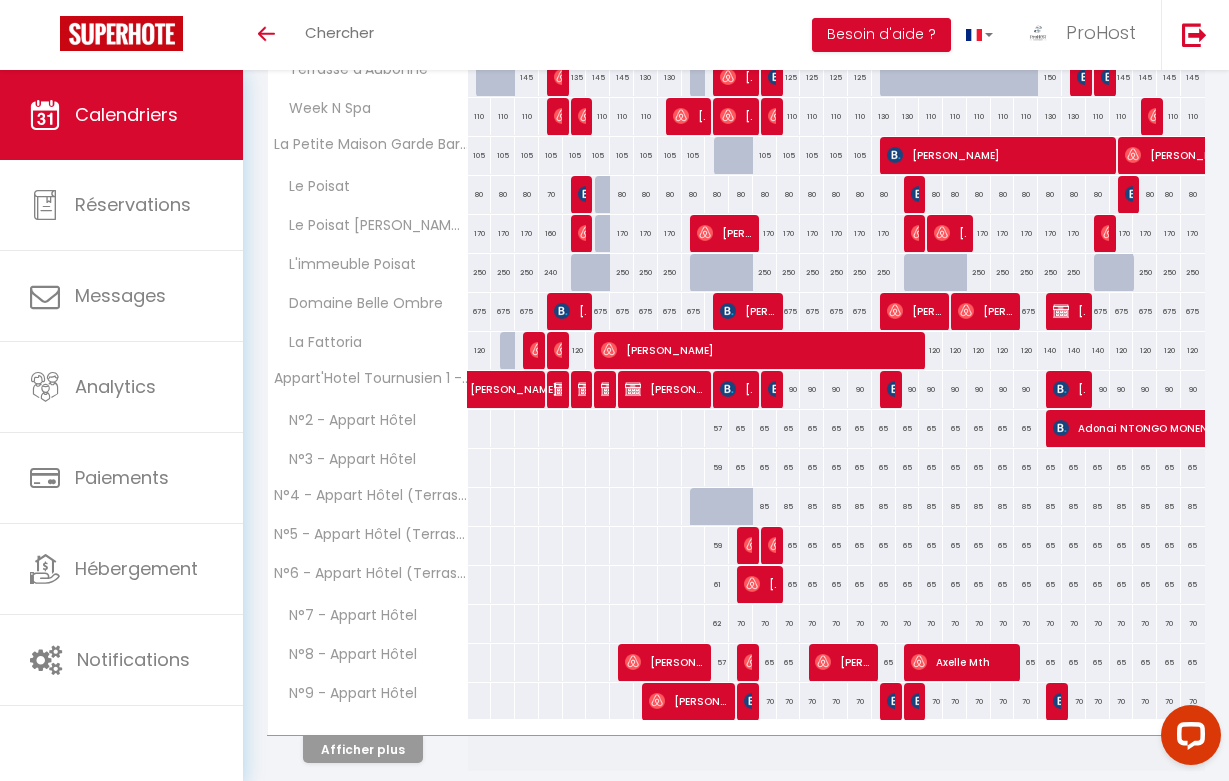 click at bounding box center (752, 545) 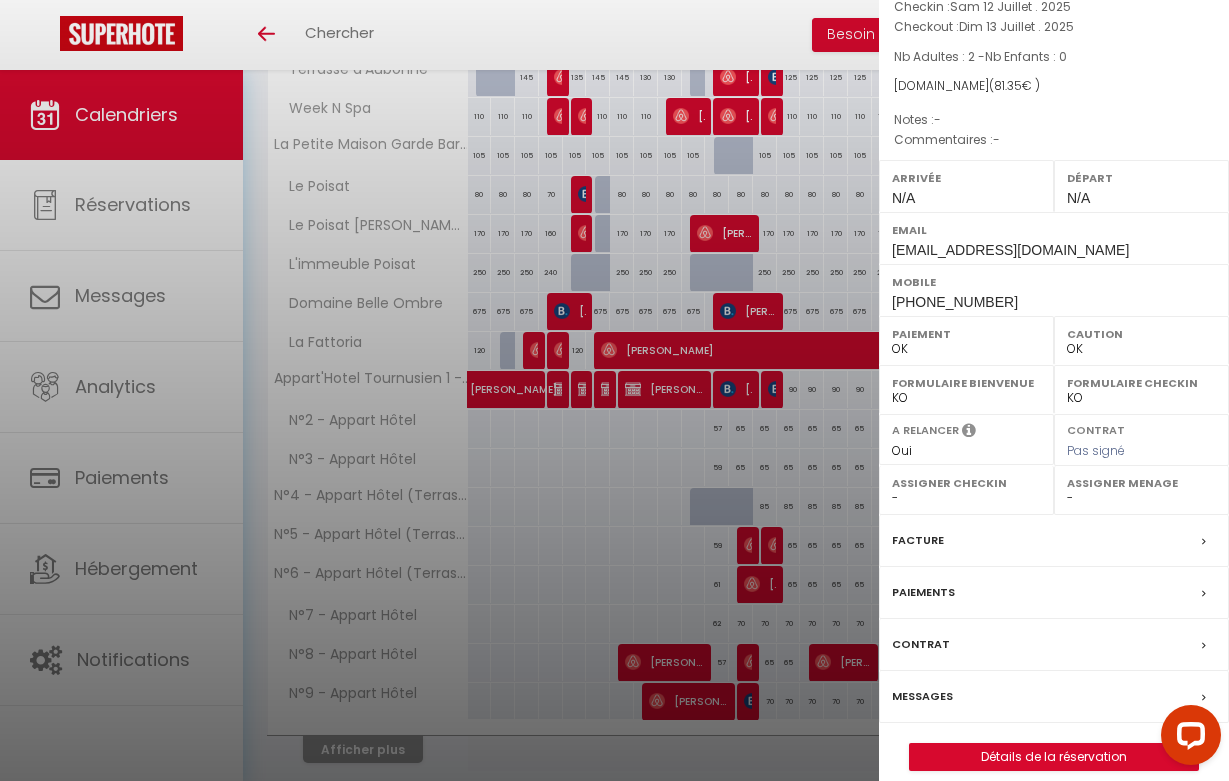 scroll, scrollTop: 133, scrollLeft: 0, axis: vertical 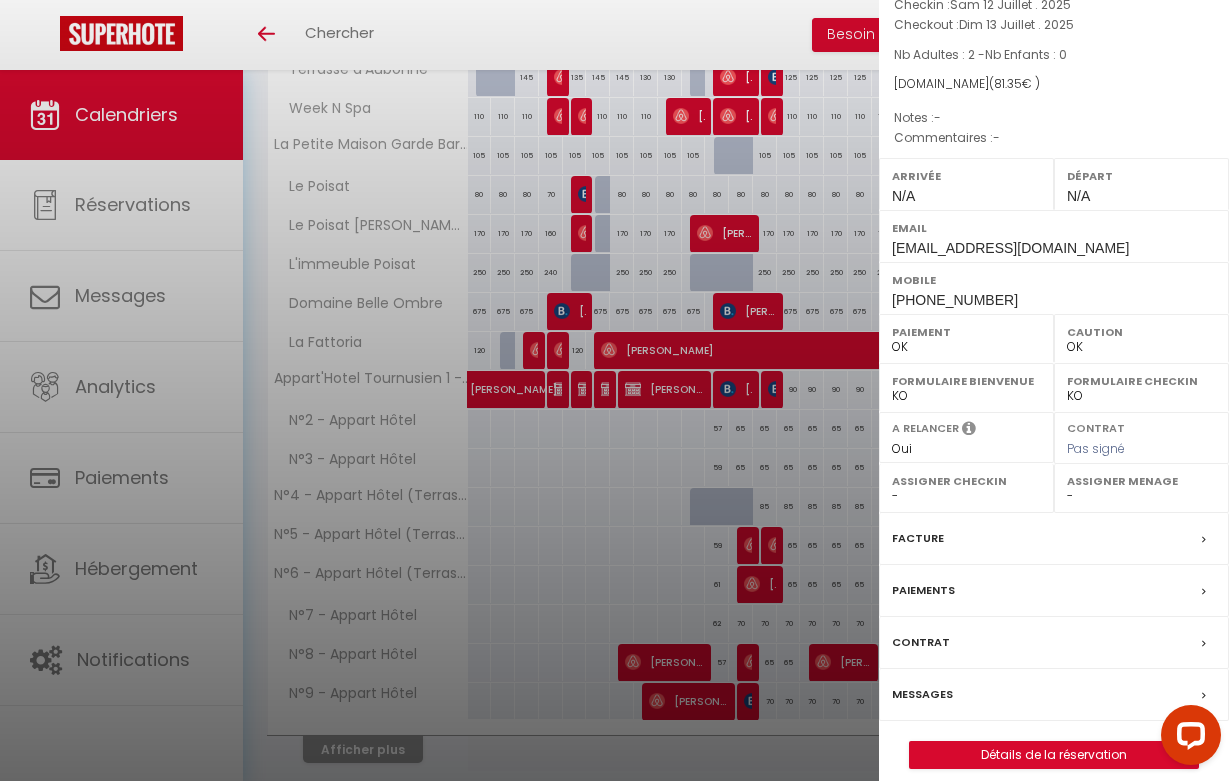 click on "Messages" at bounding box center [922, 694] 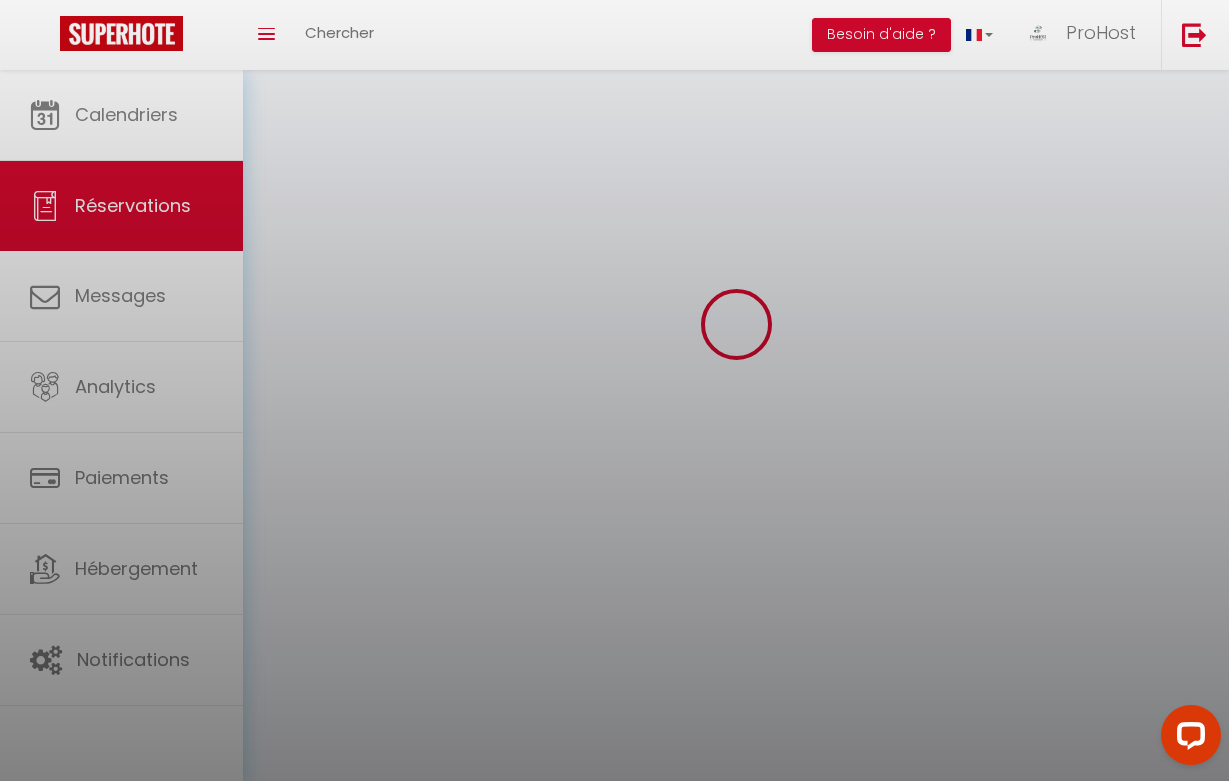 scroll, scrollTop: 0, scrollLeft: 0, axis: both 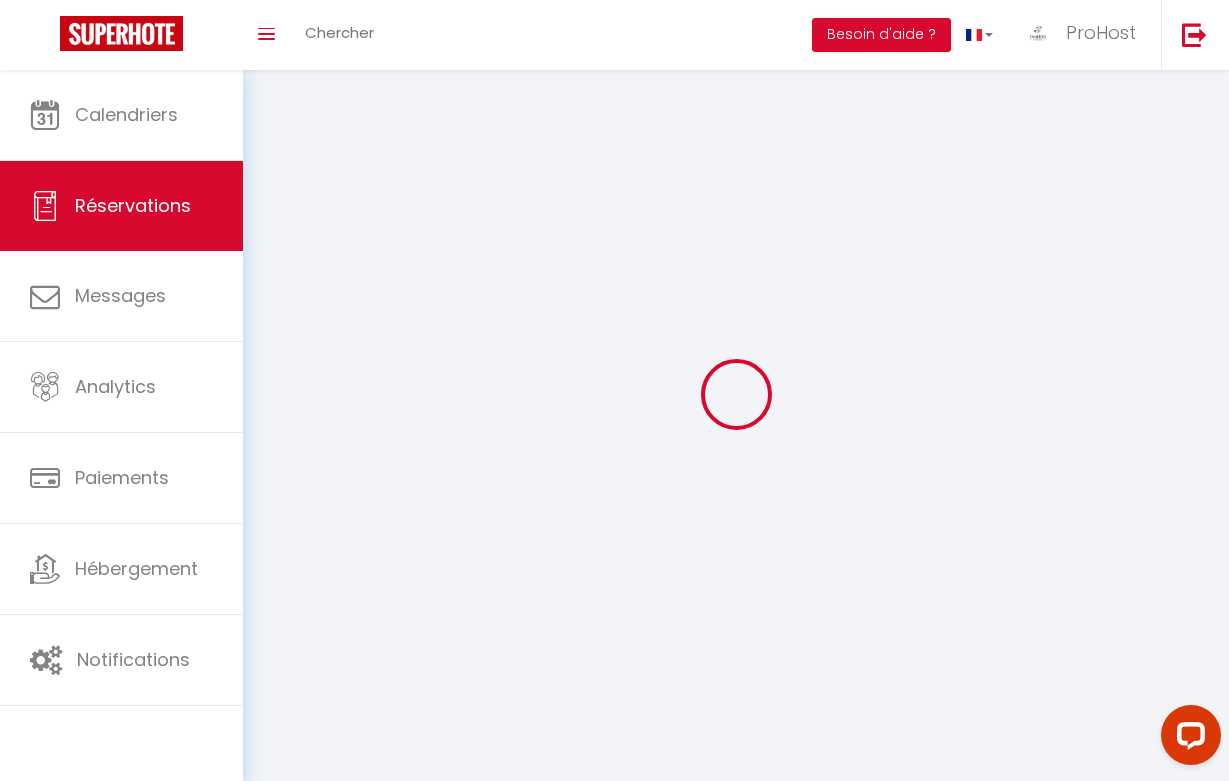 select 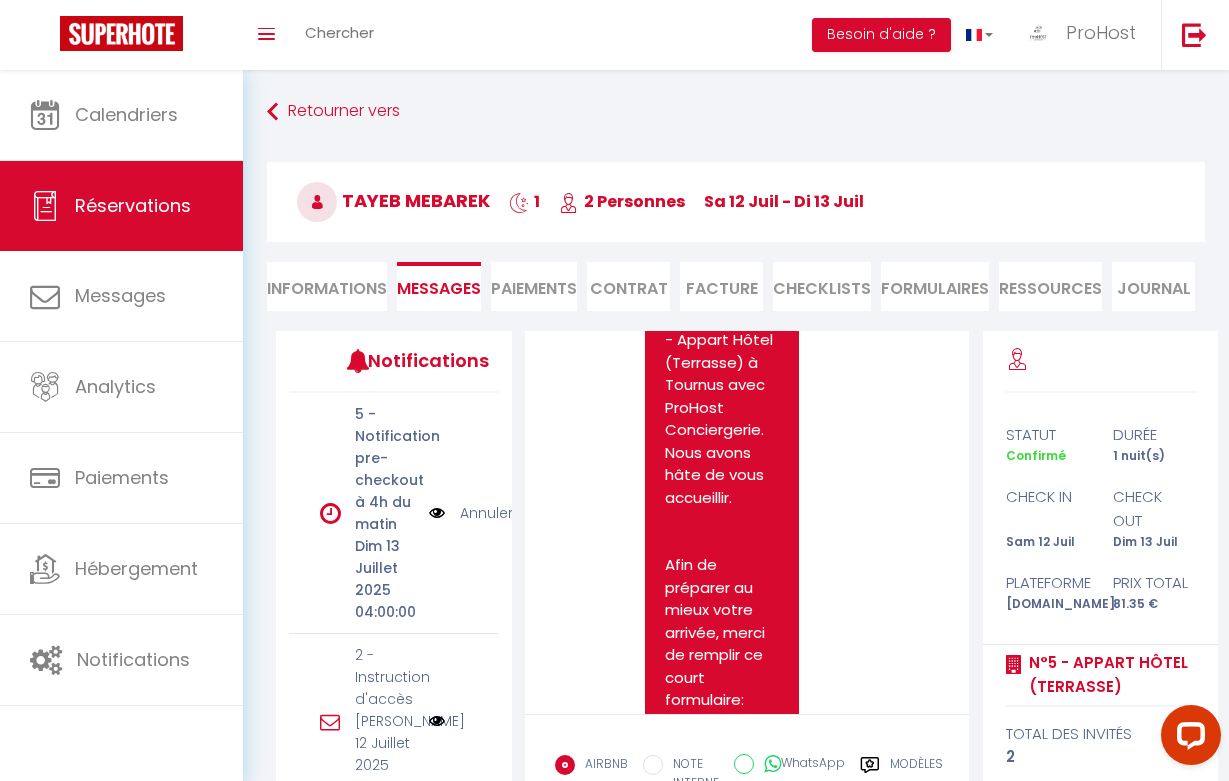 scroll, scrollTop: 1192, scrollLeft: 0, axis: vertical 